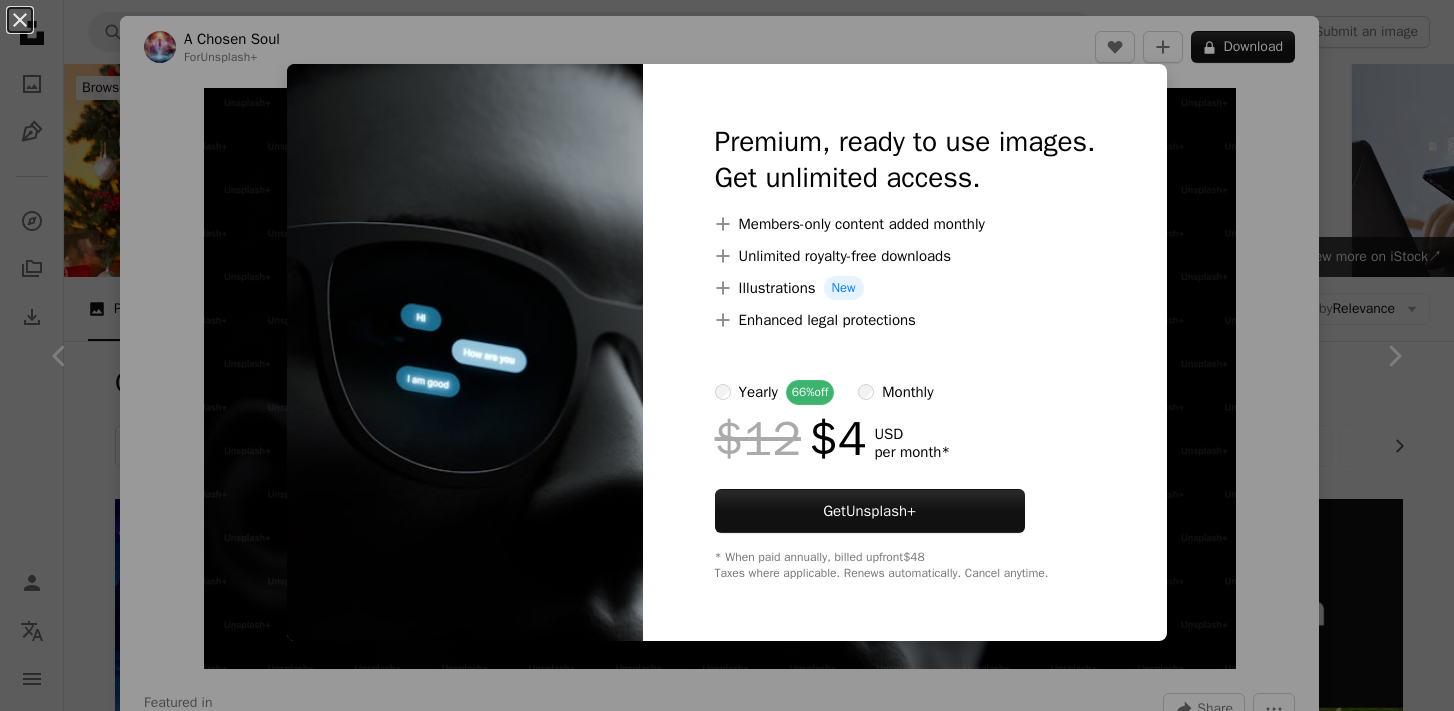 scroll, scrollTop: 20267, scrollLeft: 0, axis: vertical 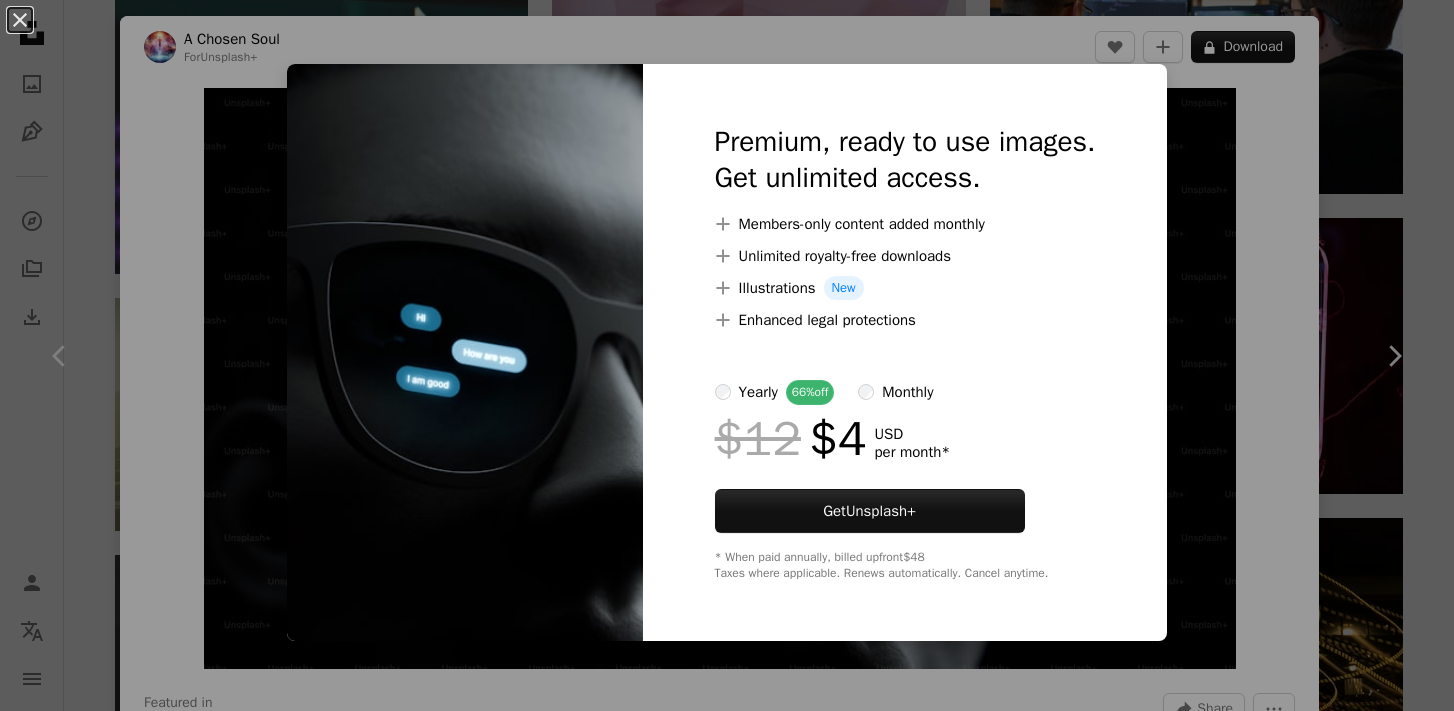 click on "An X shape Premium, ready to use images. Get unlimited access. A plus sign Members-only content added monthly A plus sign Unlimited royalty-free downloads A plus sign Illustrations  New A plus sign Enhanced legal protections yearly 66%  off monthly $12   $4 USD per month * Get  Unsplash+ * When paid annually, billed upfront  $48 Taxes where applicable. Renews automatically. Cancel anytime." at bounding box center (727, 355) 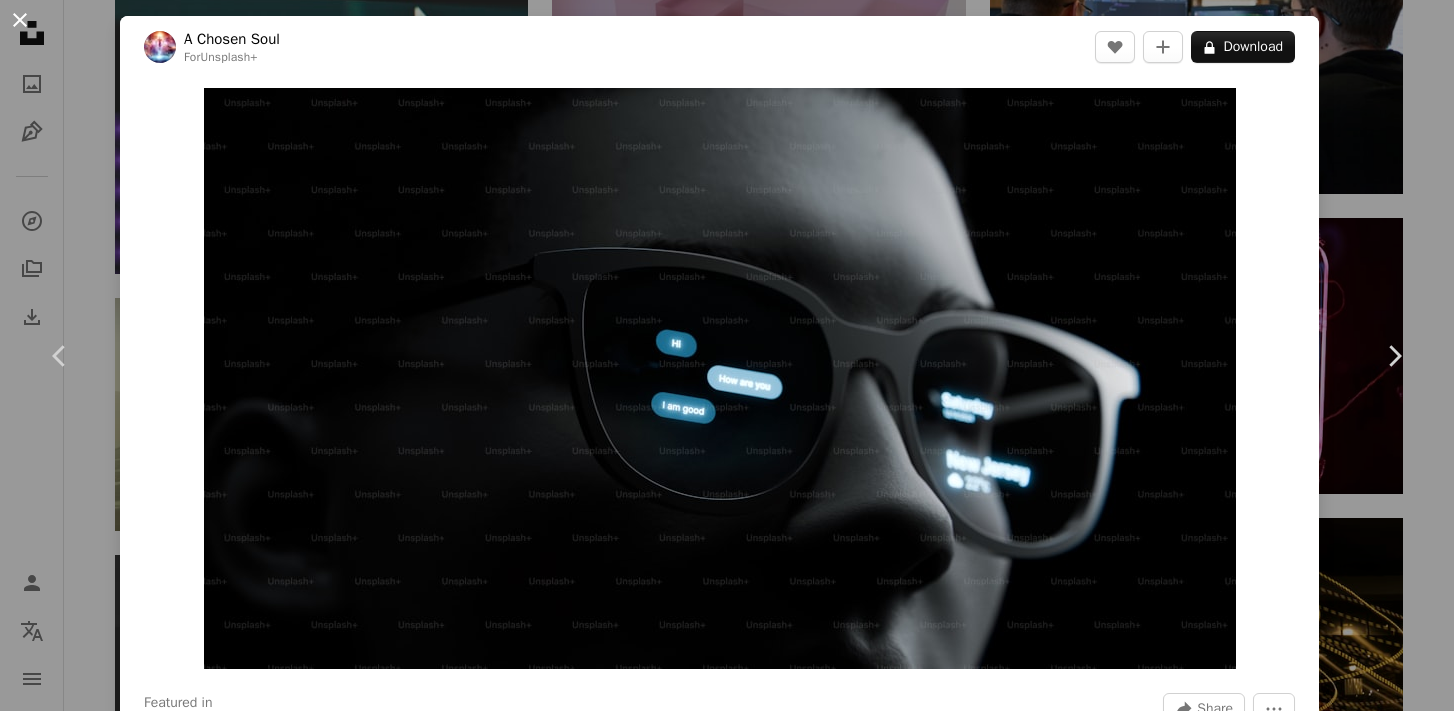 click on "An X shape" at bounding box center [20, 20] 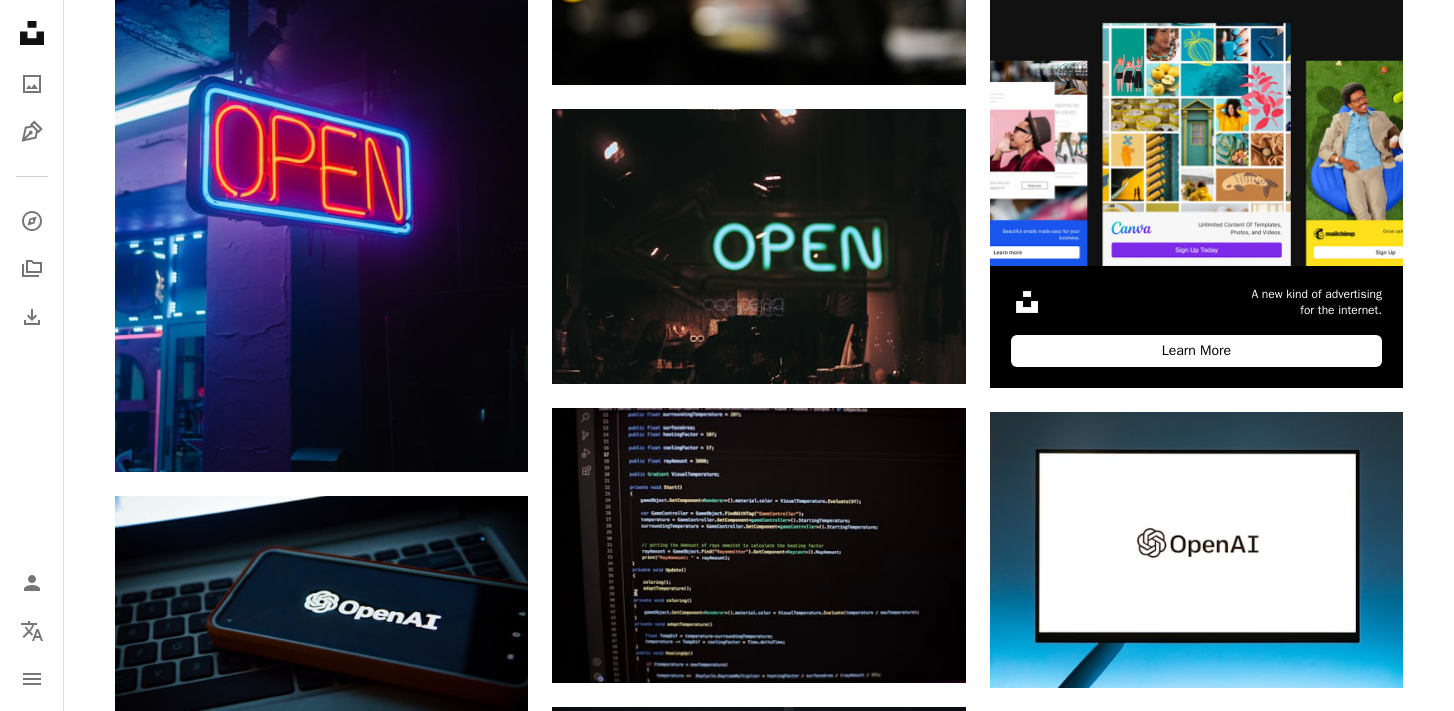 scroll, scrollTop: 0, scrollLeft: 0, axis: both 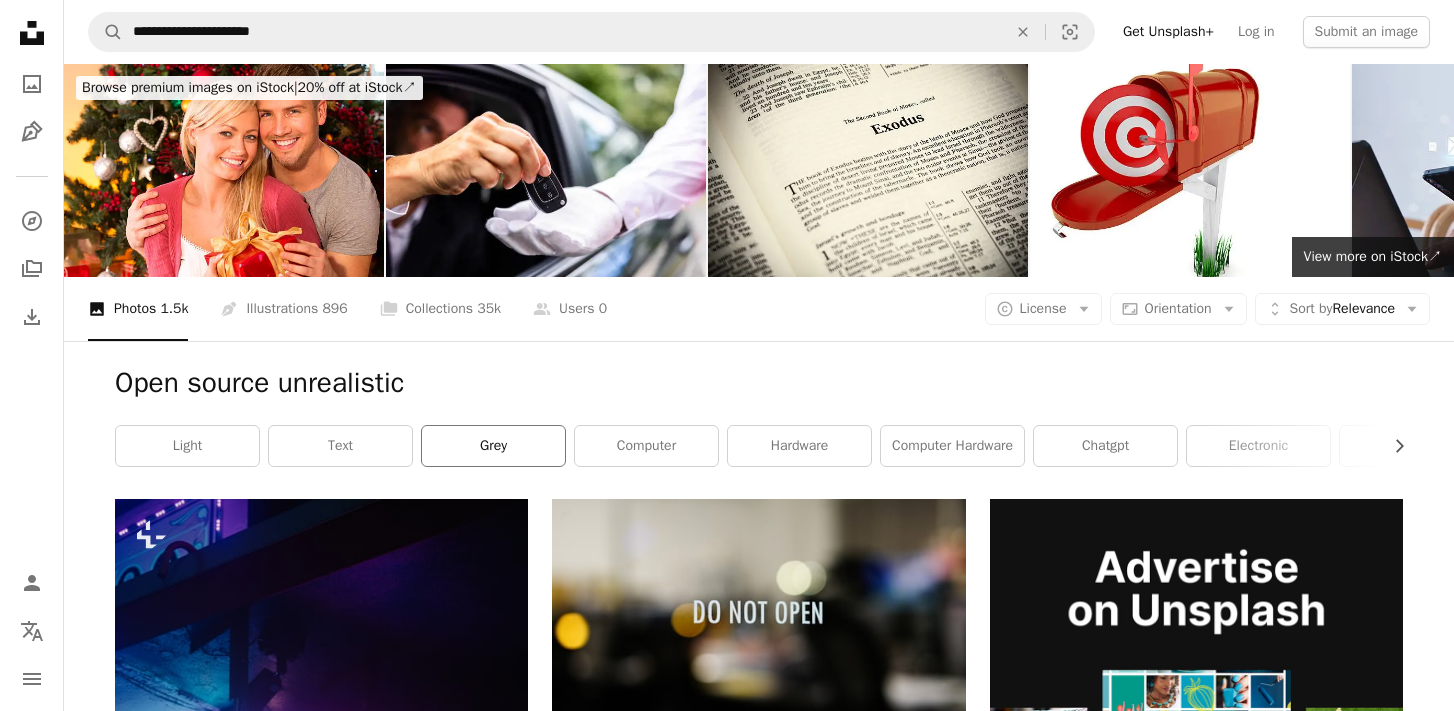 click on "grey" at bounding box center (493, 446) 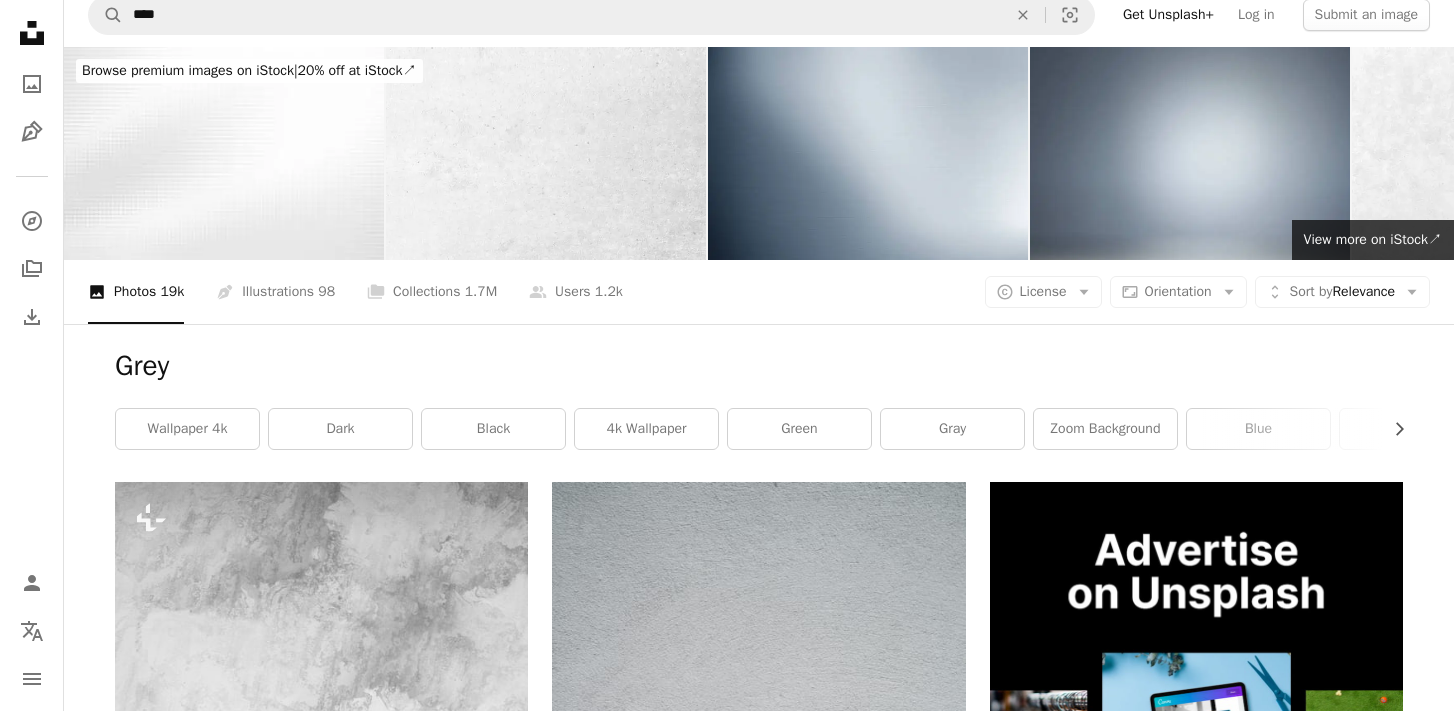 scroll, scrollTop: 0, scrollLeft: 0, axis: both 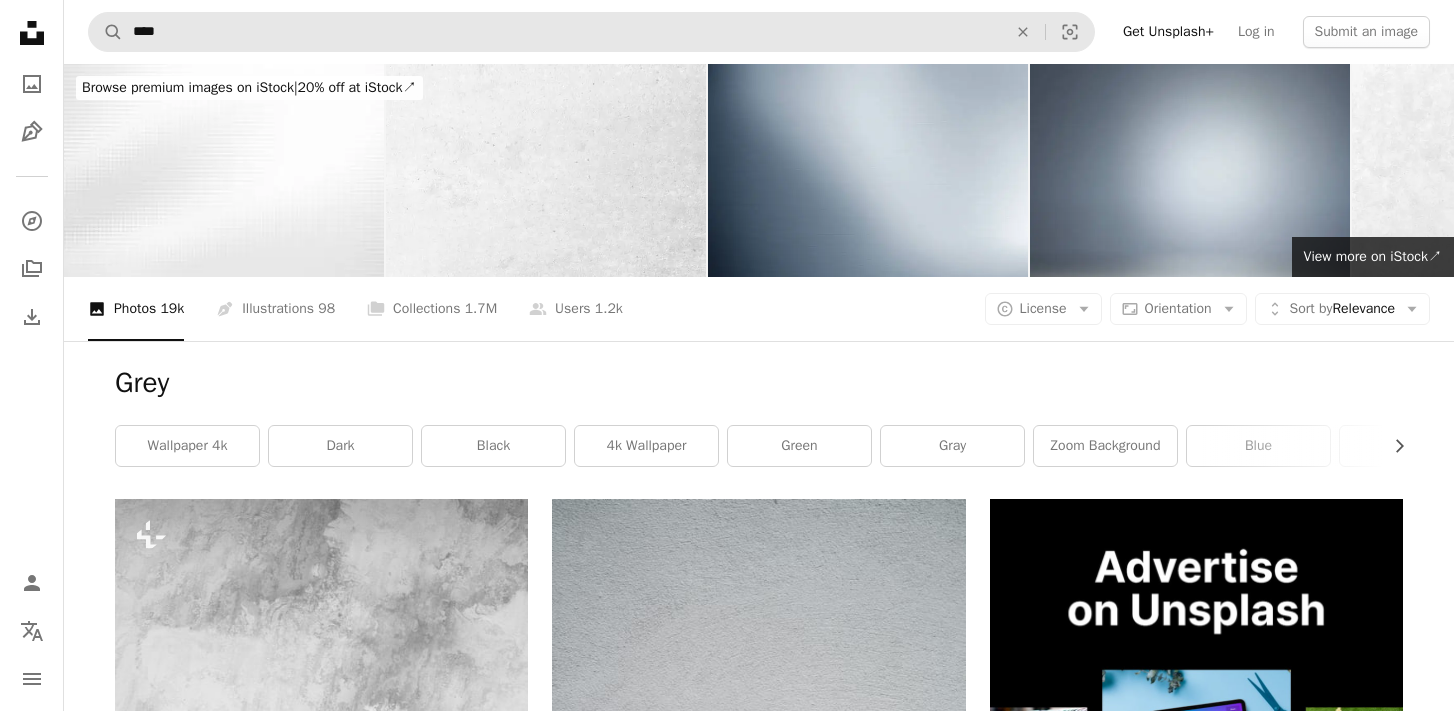 click on "A magnifying glass **** An X shape Visual search" at bounding box center (591, 32) 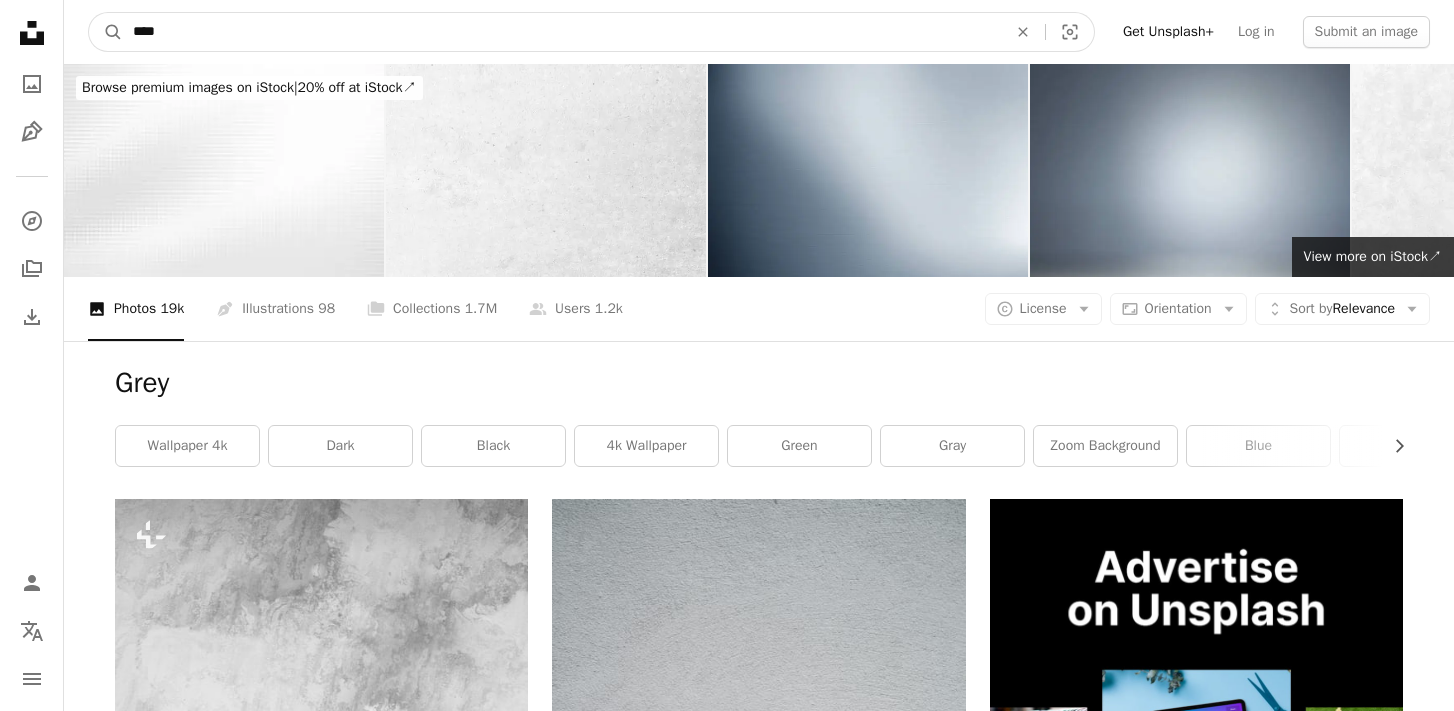 click on "****" at bounding box center (562, 32) 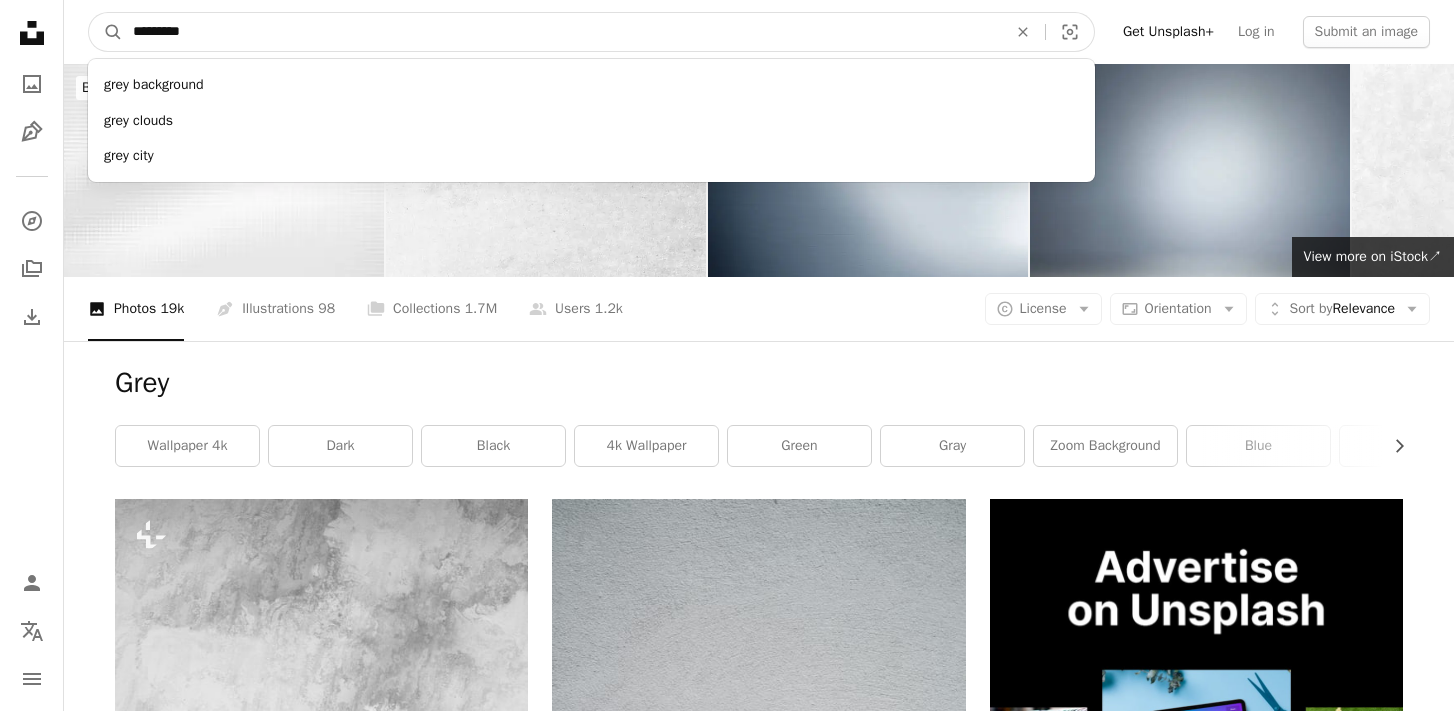 type on "*********" 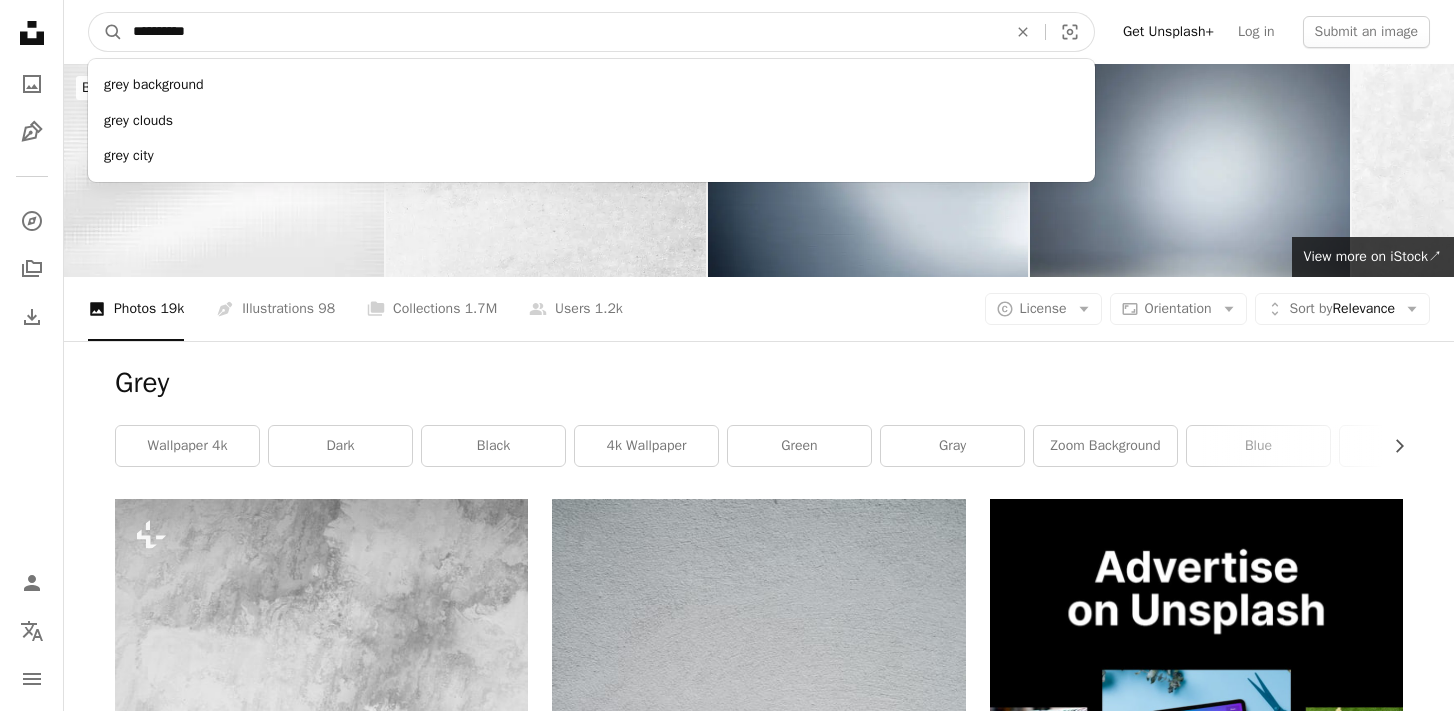 click on "A magnifying glass" at bounding box center [106, 32] 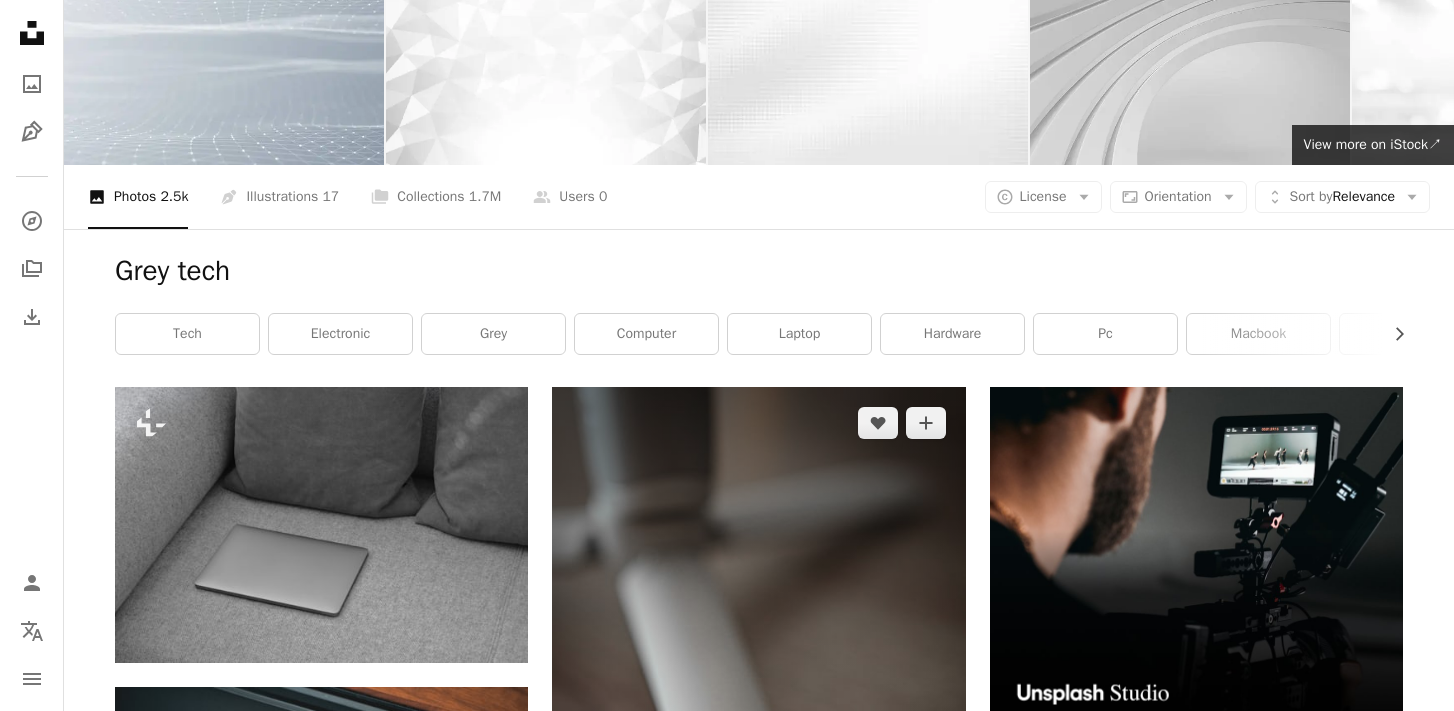 scroll, scrollTop: 0, scrollLeft: 0, axis: both 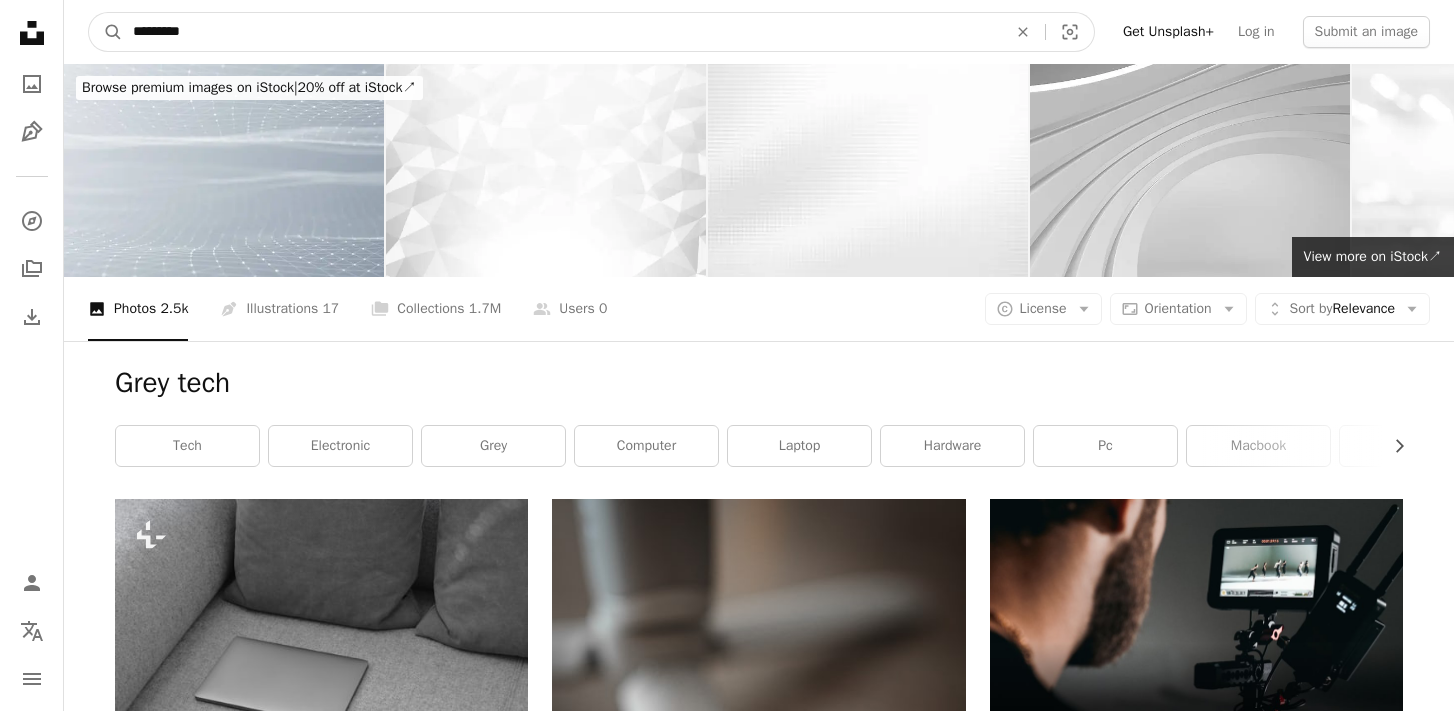 click on "*********" at bounding box center (562, 32) 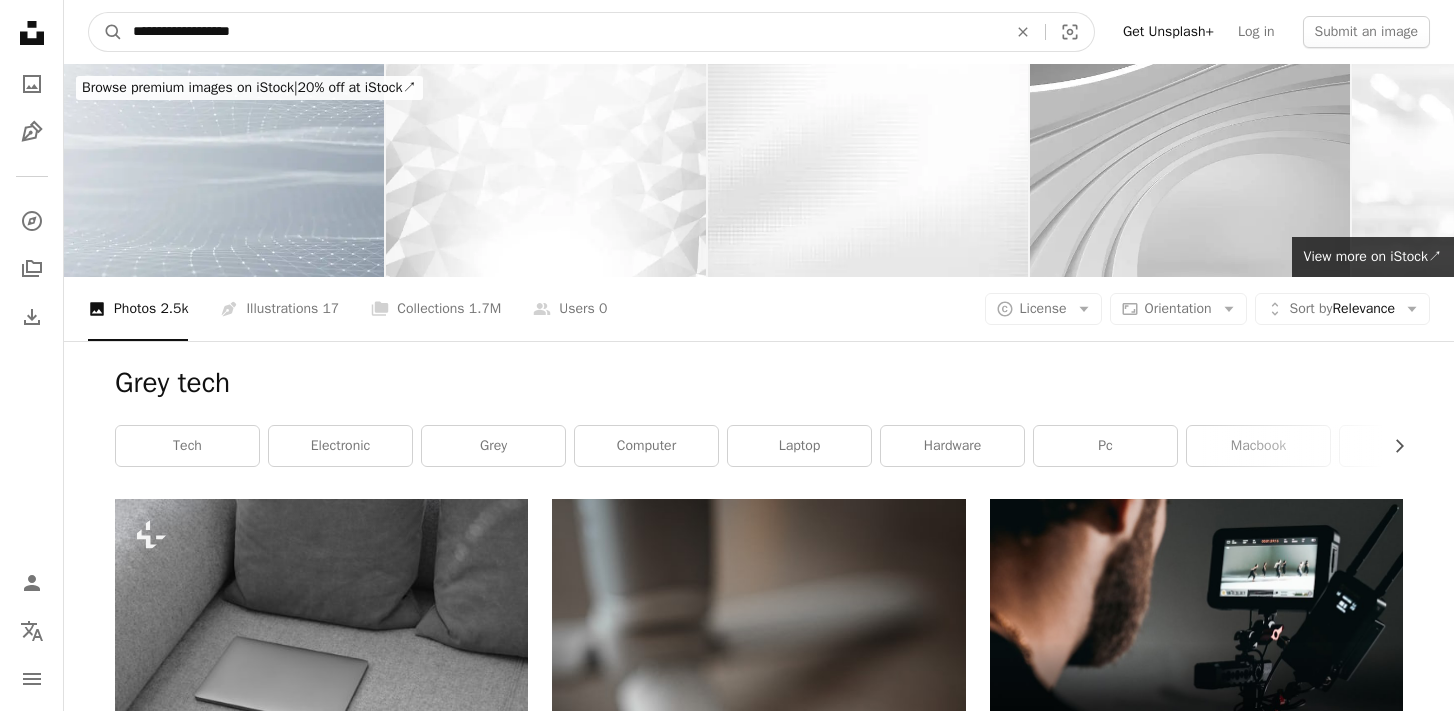 type on "**********" 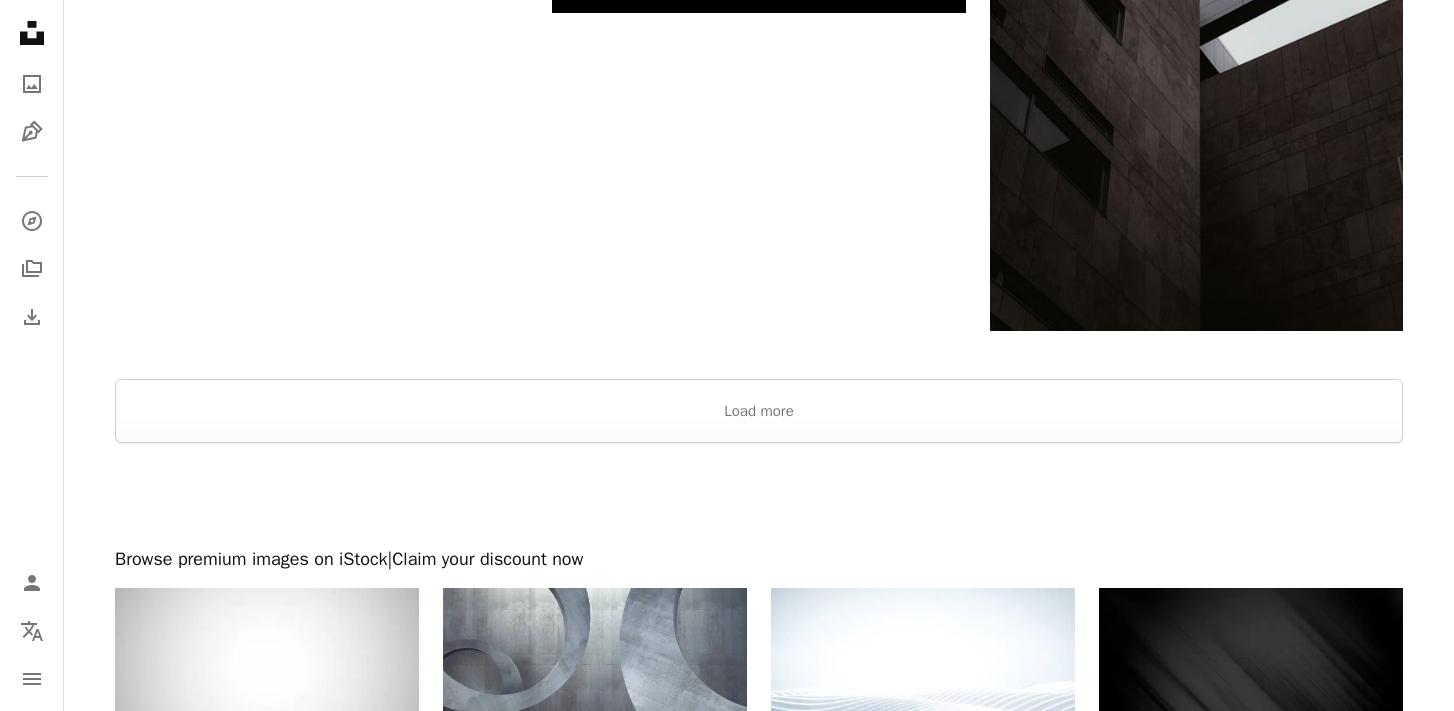 scroll, scrollTop: 3832, scrollLeft: 0, axis: vertical 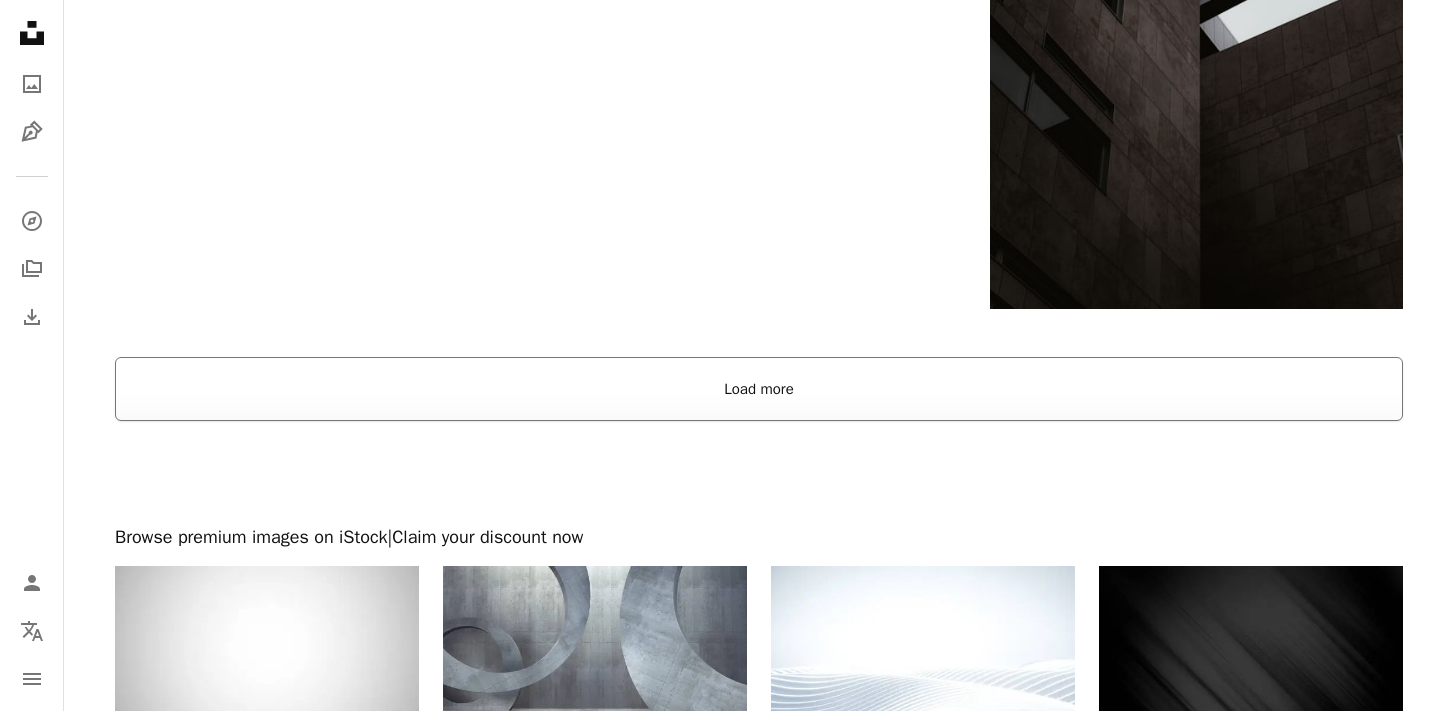 click on "Load more" at bounding box center (759, 389) 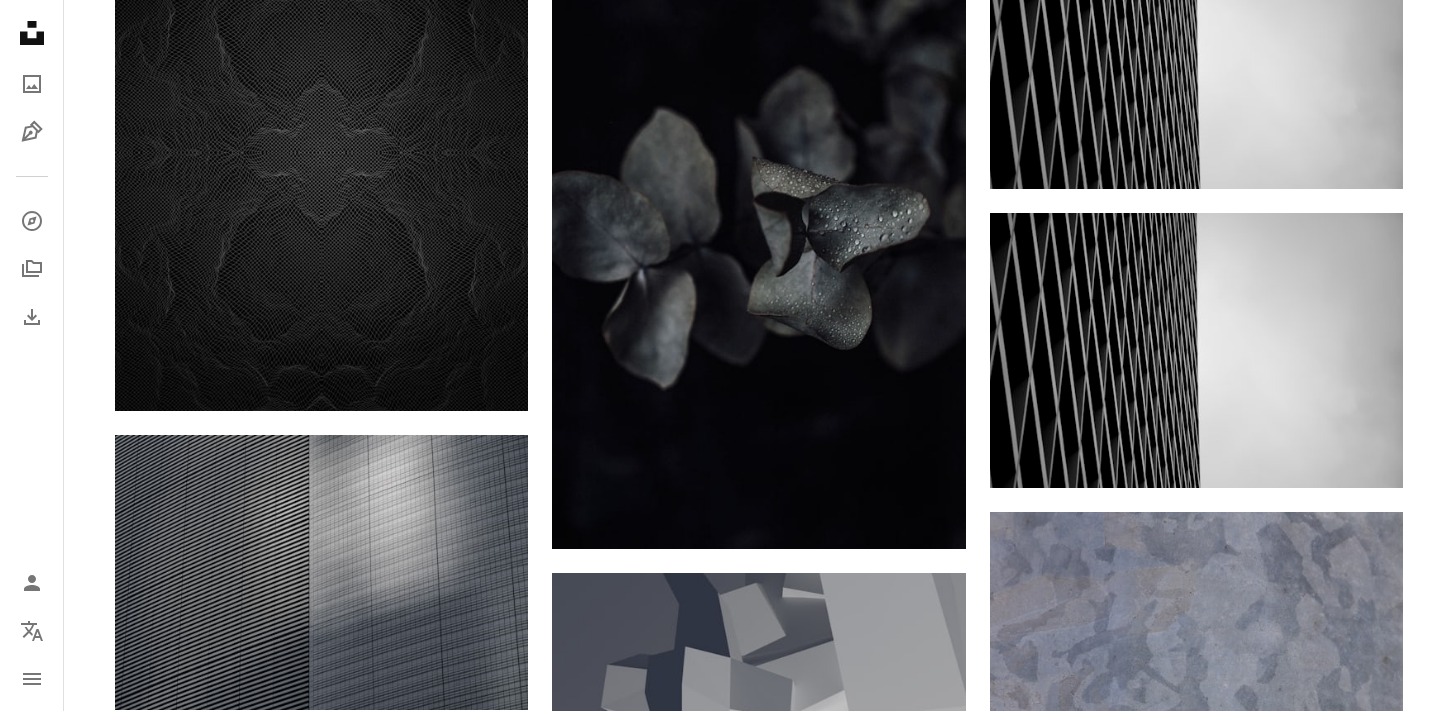 scroll, scrollTop: 0, scrollLeft: 0, axis: both 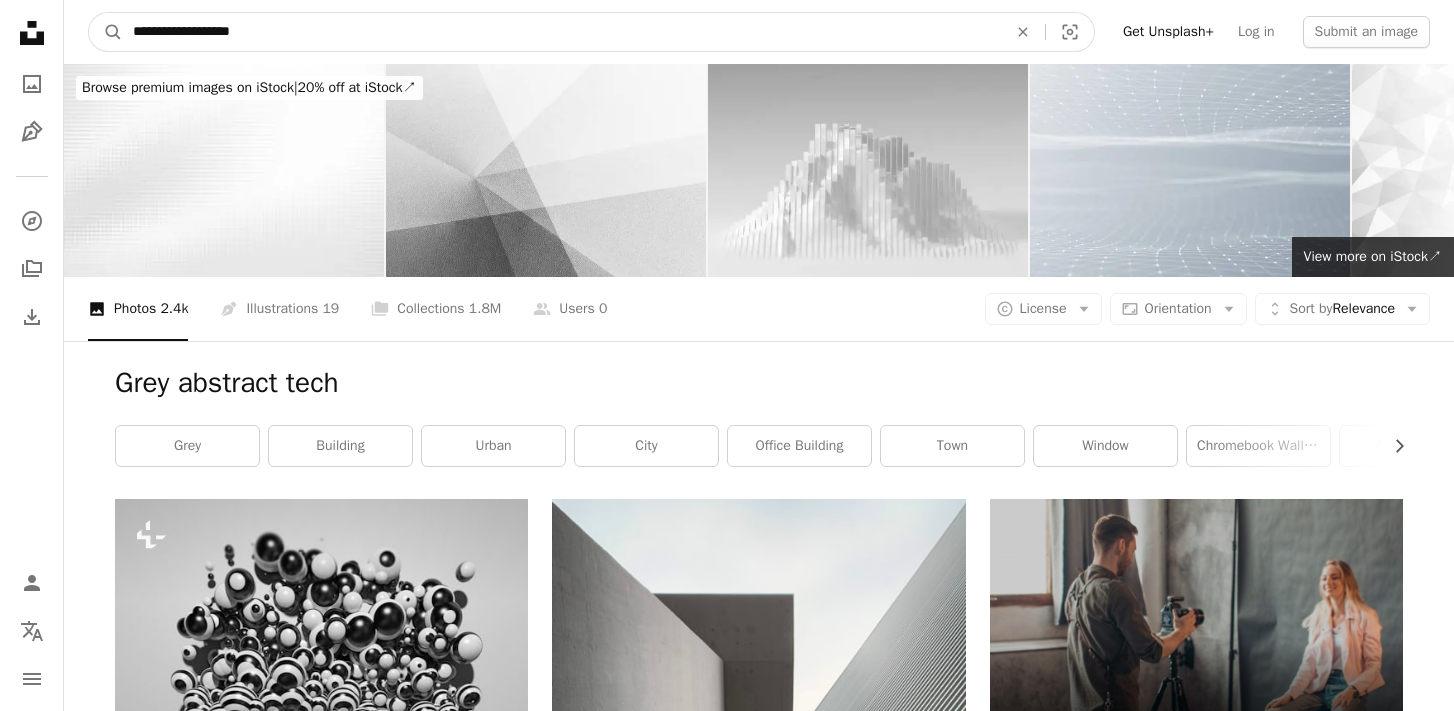 click on "**********" at bounding box center [562, 32] 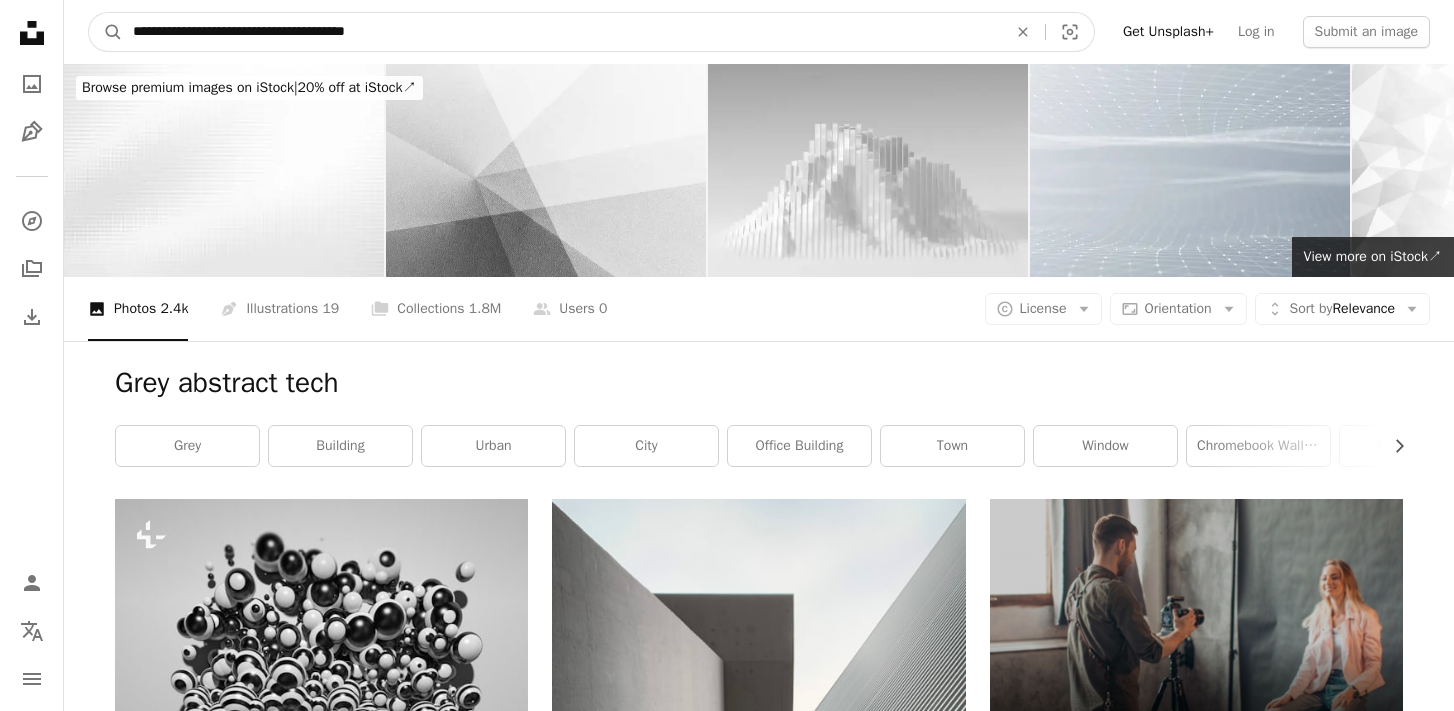 type on "**********" 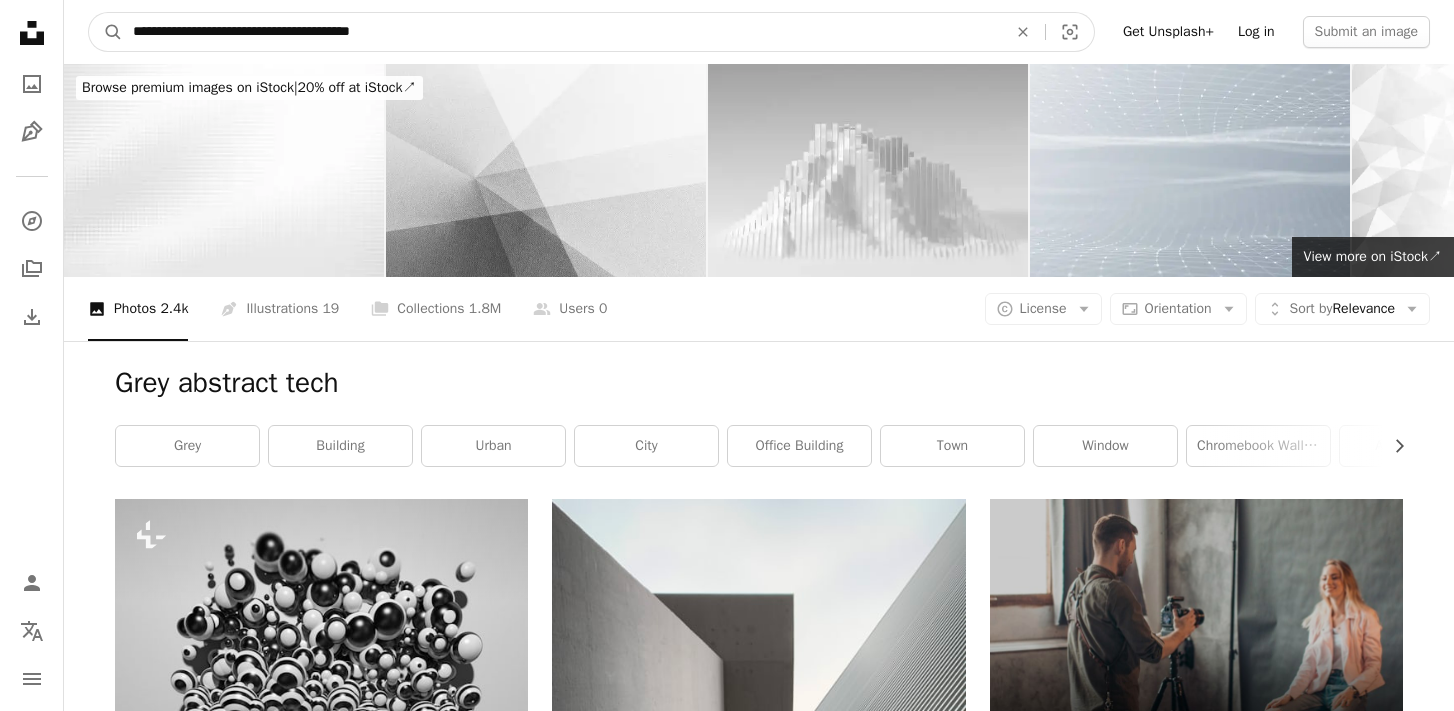 click on "A magnifying glass" at bounding box center (106, 32) 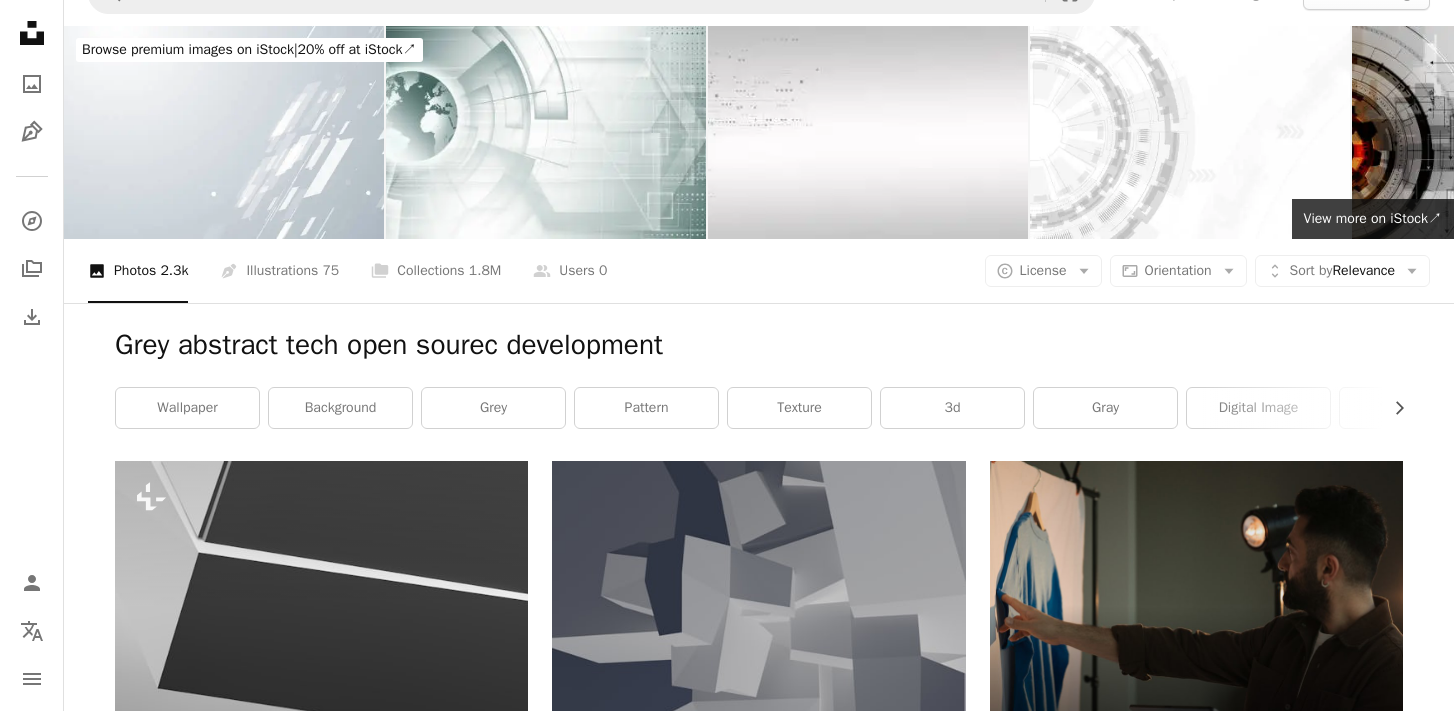 scroll, scrollTop: 0, scrollLeft: 0, axis: both 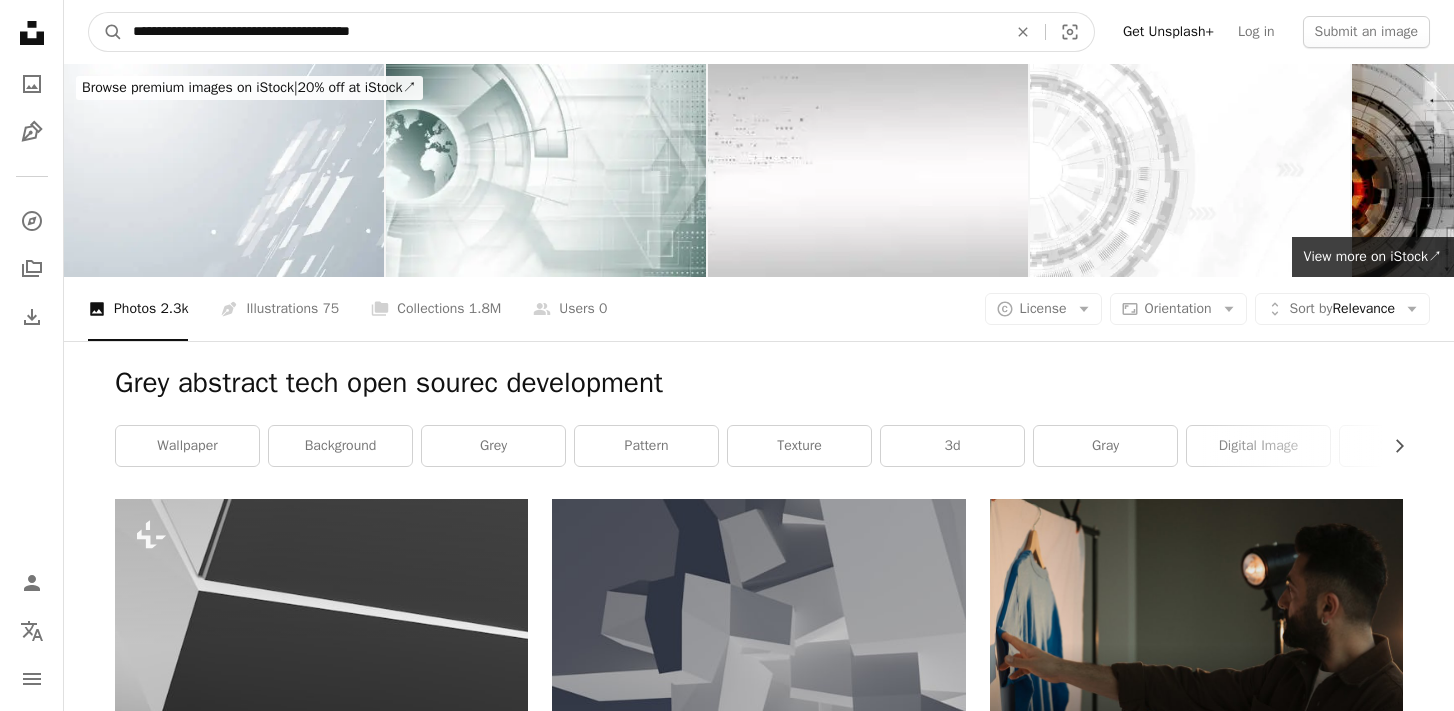 drag, startPoint x: 222, startPoint y: 34, endPoint x: 210, endPoint y: 33, distance: 12.0415945 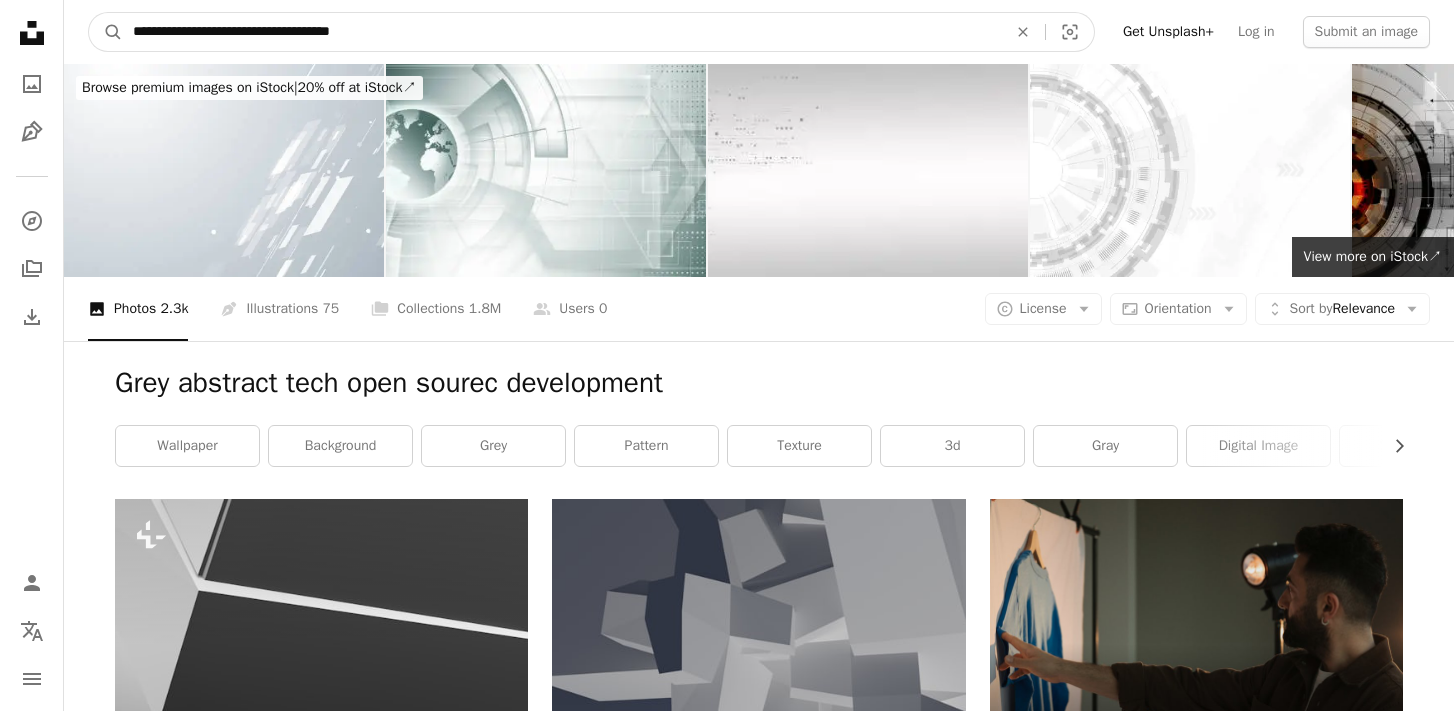 type on "**********" 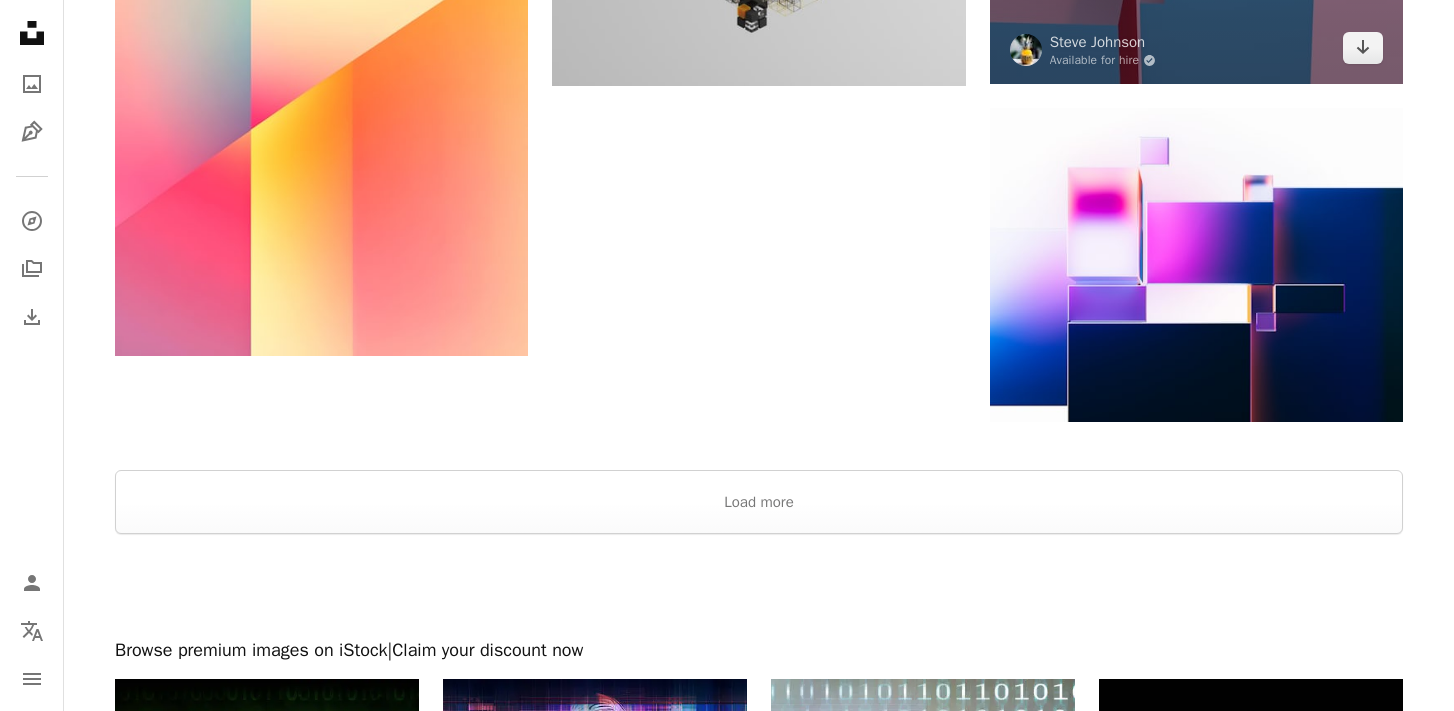scroll, scrollTop: 3004, scrollLeft: 0, axis: vertical 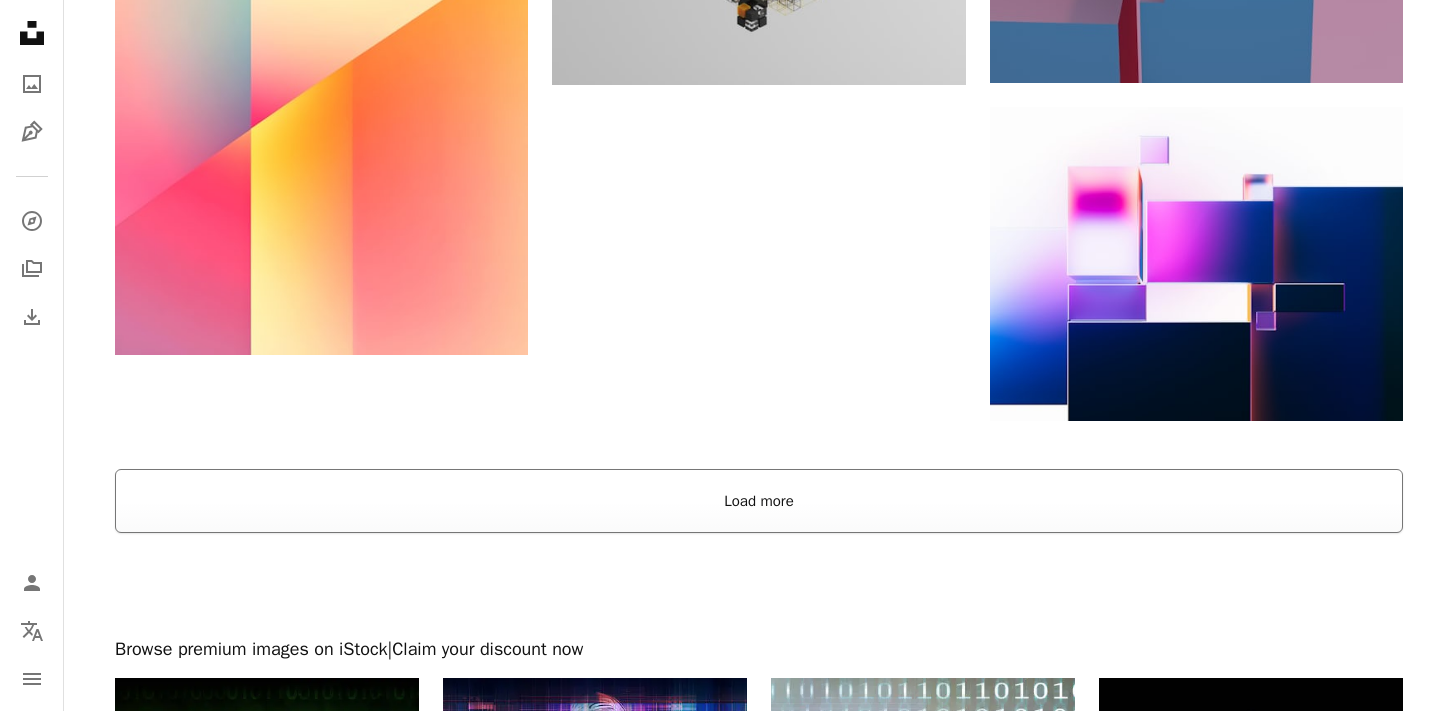 click on "Load more" at bounding box center [759, 501] 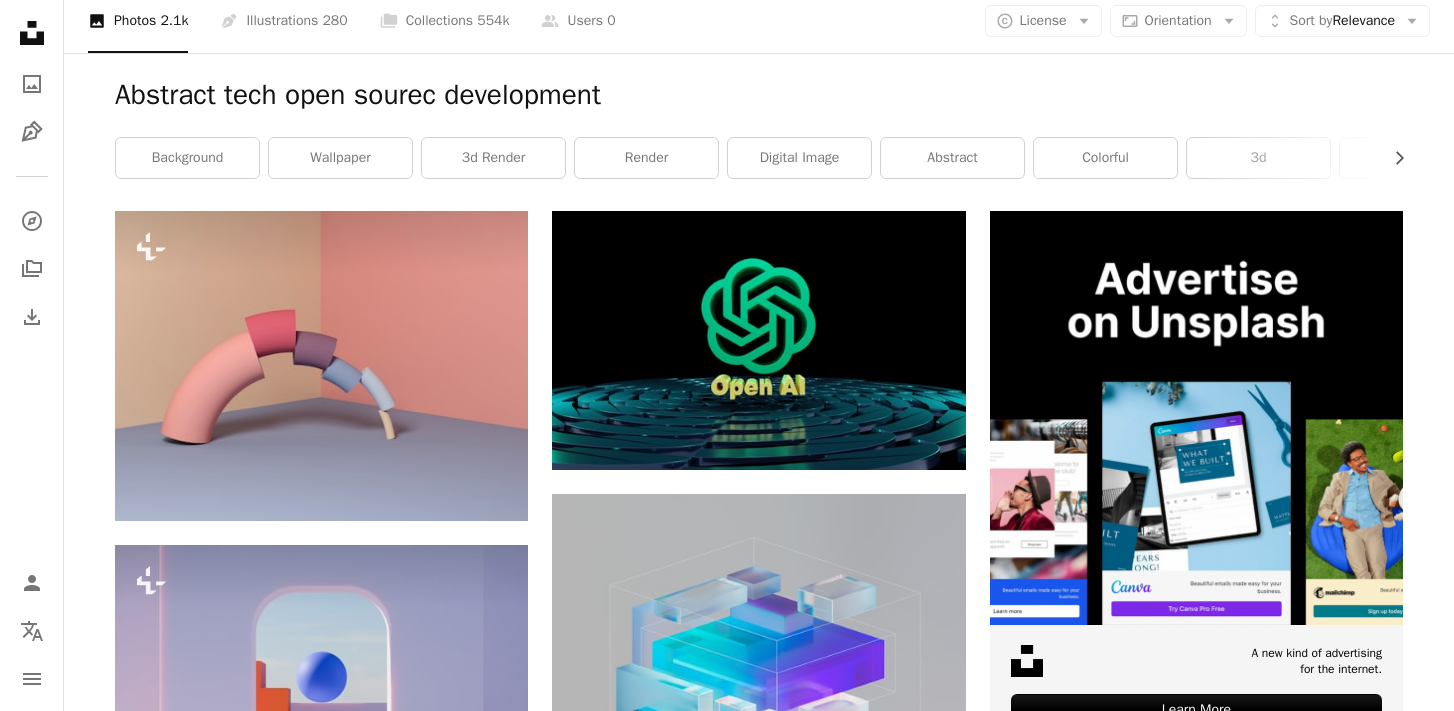 scroll, scrollTop: 0, scrollLeft: 0, axis: both 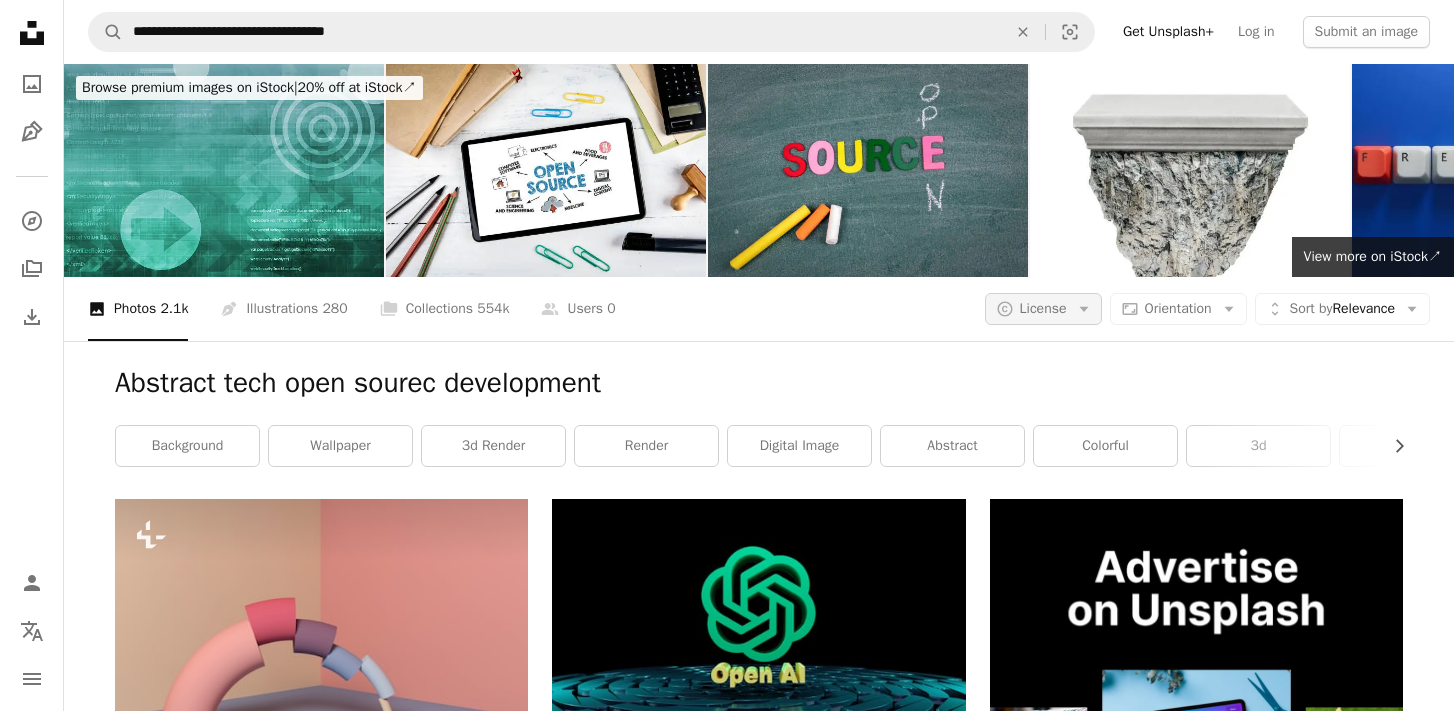 click on "A copyright icon © License Arrow down" at bounding box center [1043, 309] 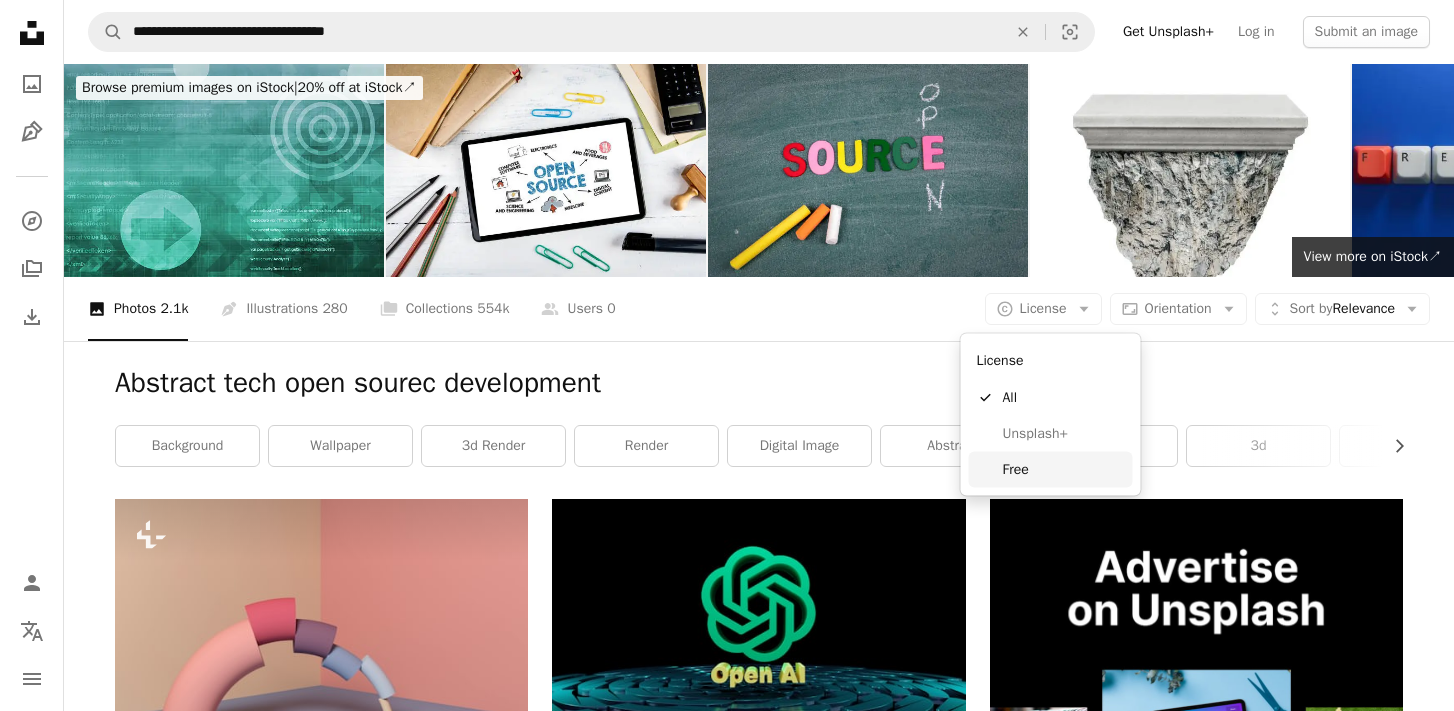 click on "Free" at bounding box center (1064, 469) 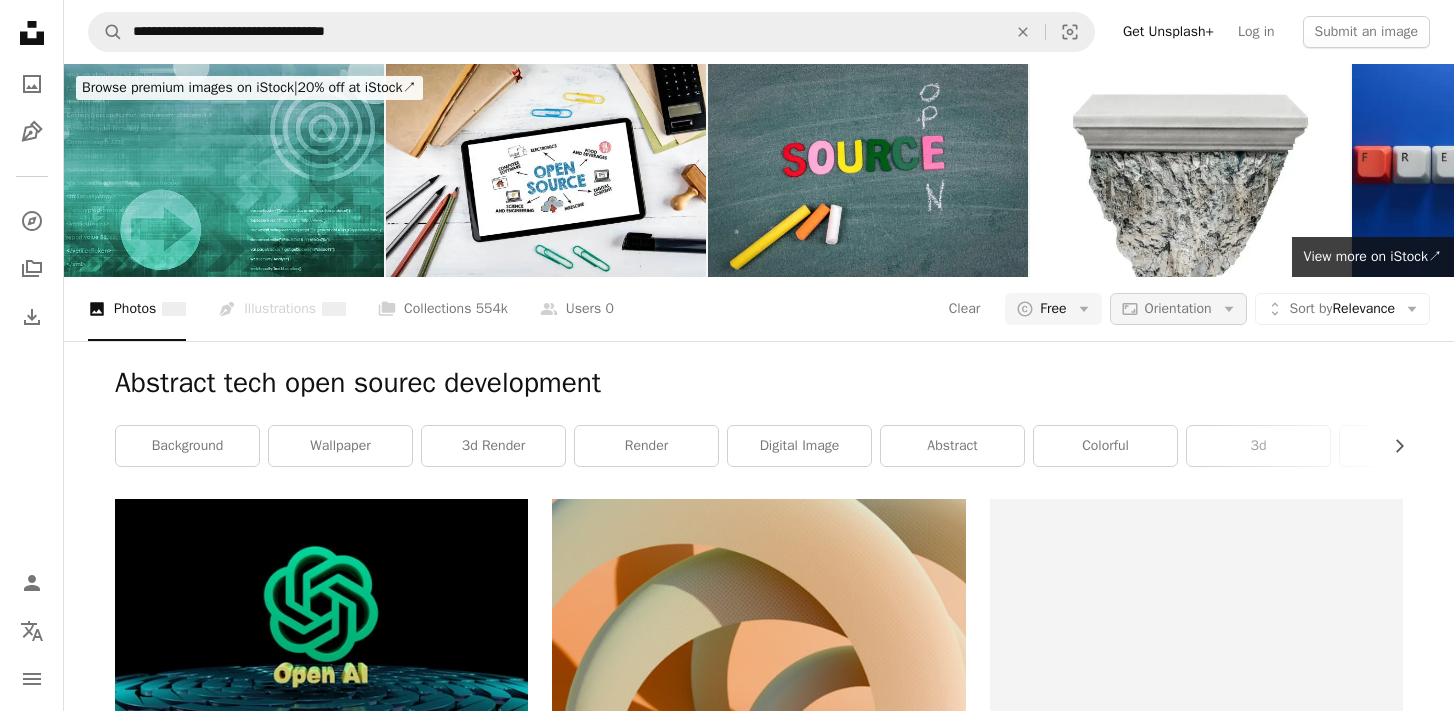 click on "Aspect ratio Orientation Arrow down" at bounding box center [1178, 309] 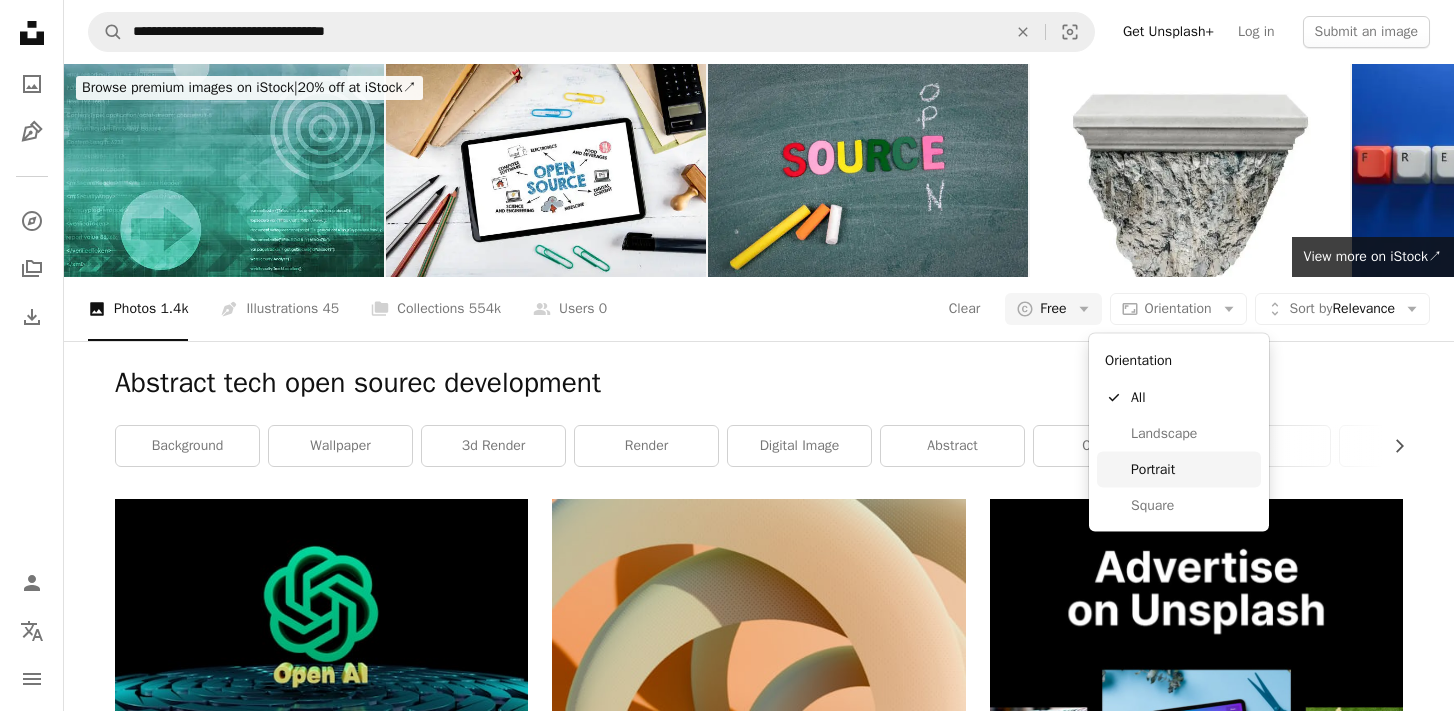 click on "Portrait" at bounding box center [1192, 469] 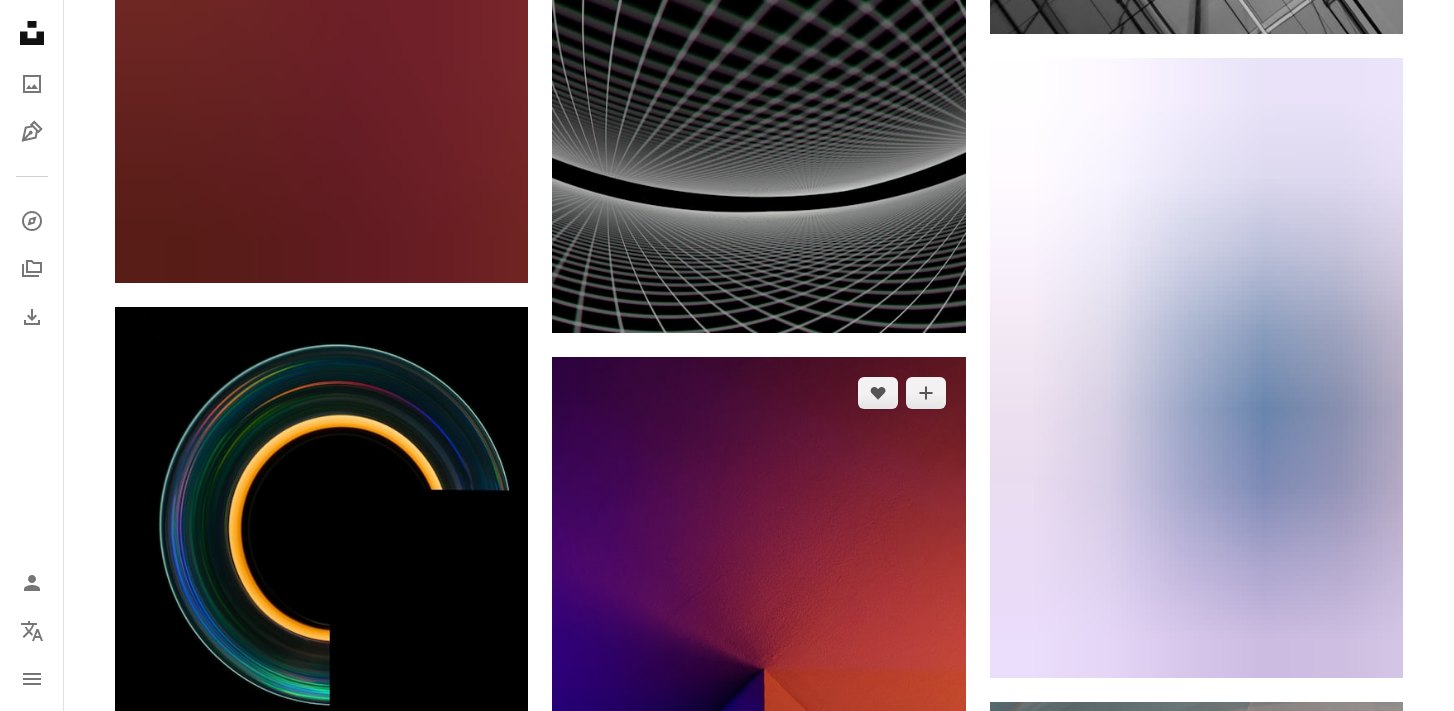 scroll, scrollTop: 16129, scrollLeft: 0, axis: vertical 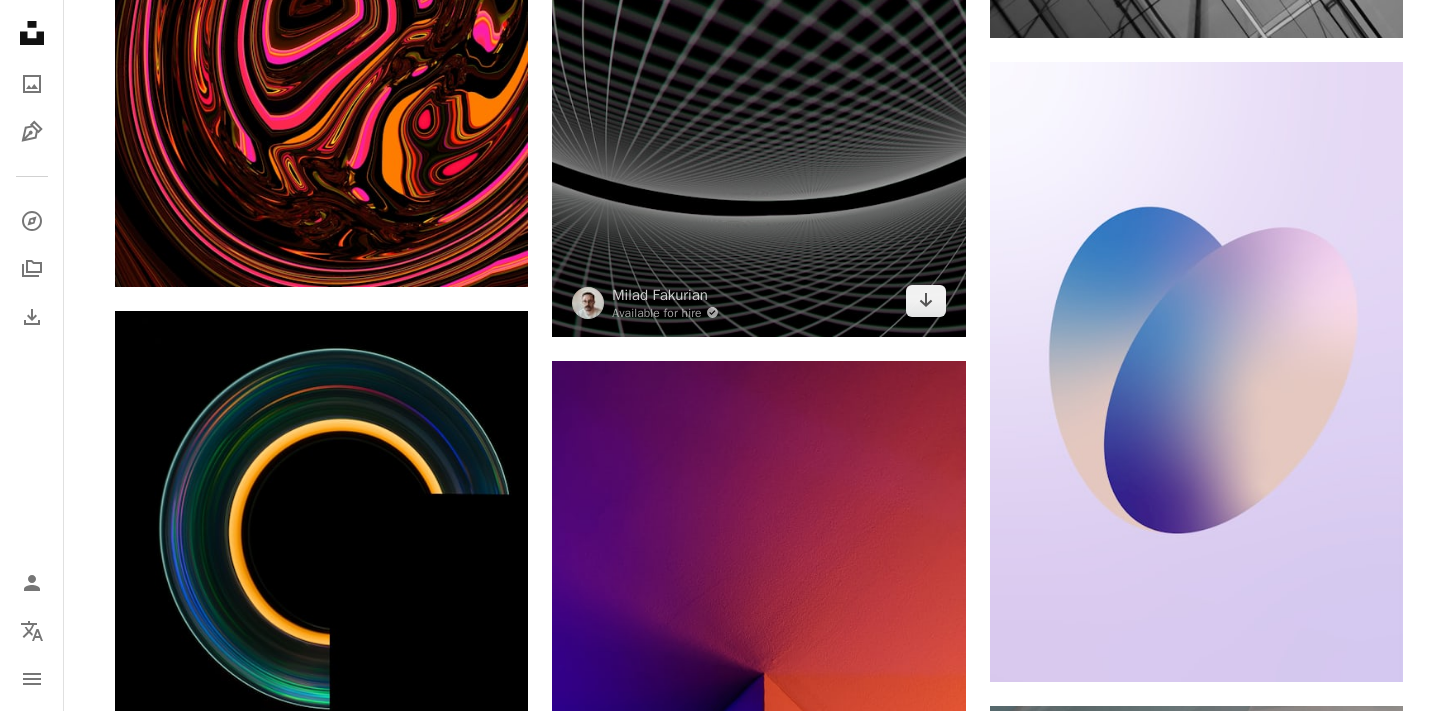 click at bounding box center [758, 45] 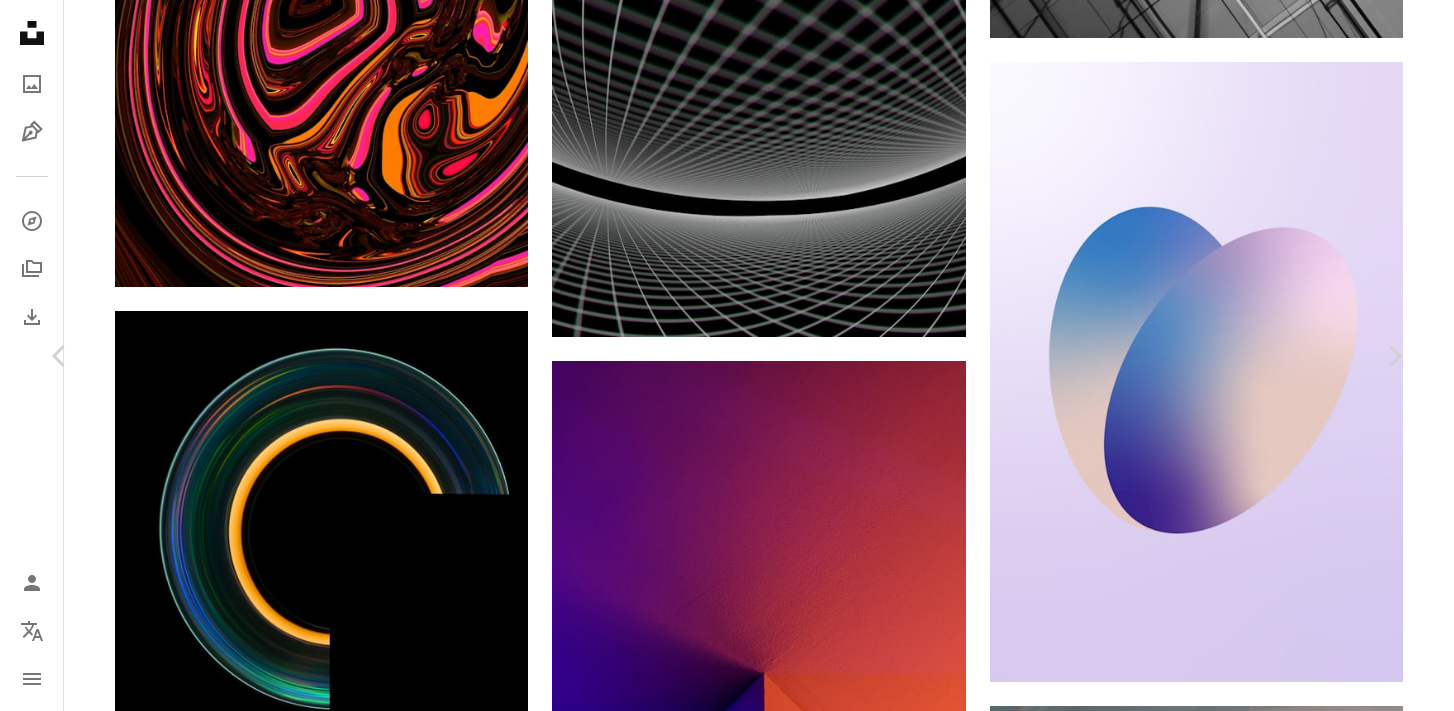 scroll, scrollTop: 0, scrollLeft: 0, axis: both 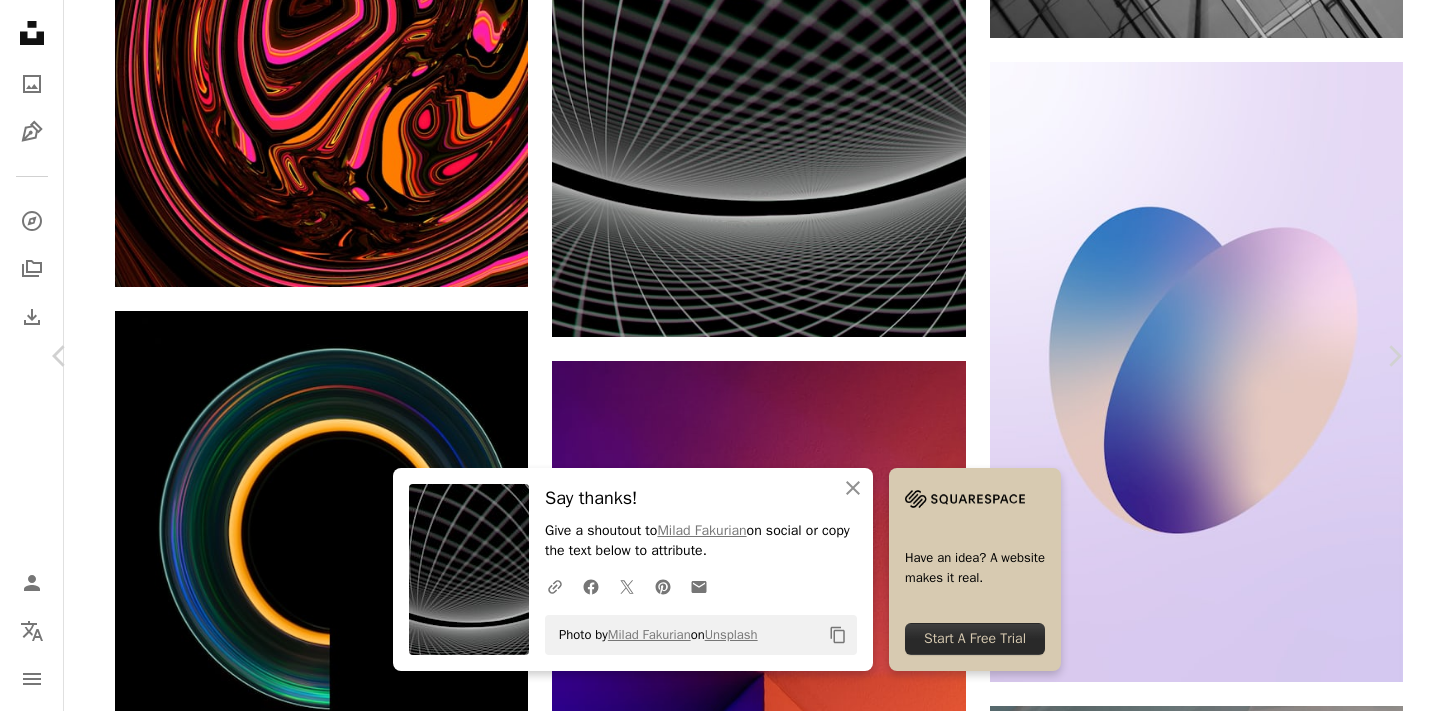 click on "An X shape" at bounding box center [20, 20] 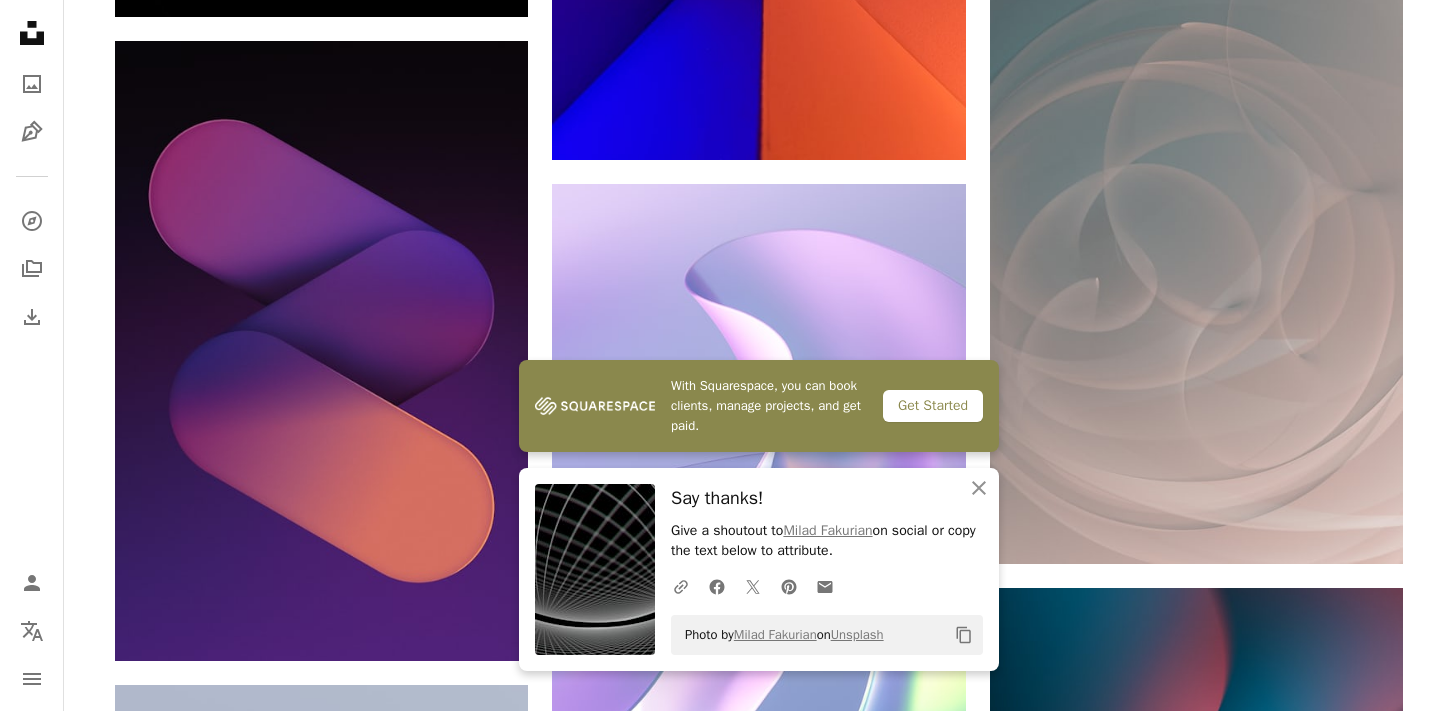 scroll, scrollTop: 16903, scrollLeft: 0, axis: vertical 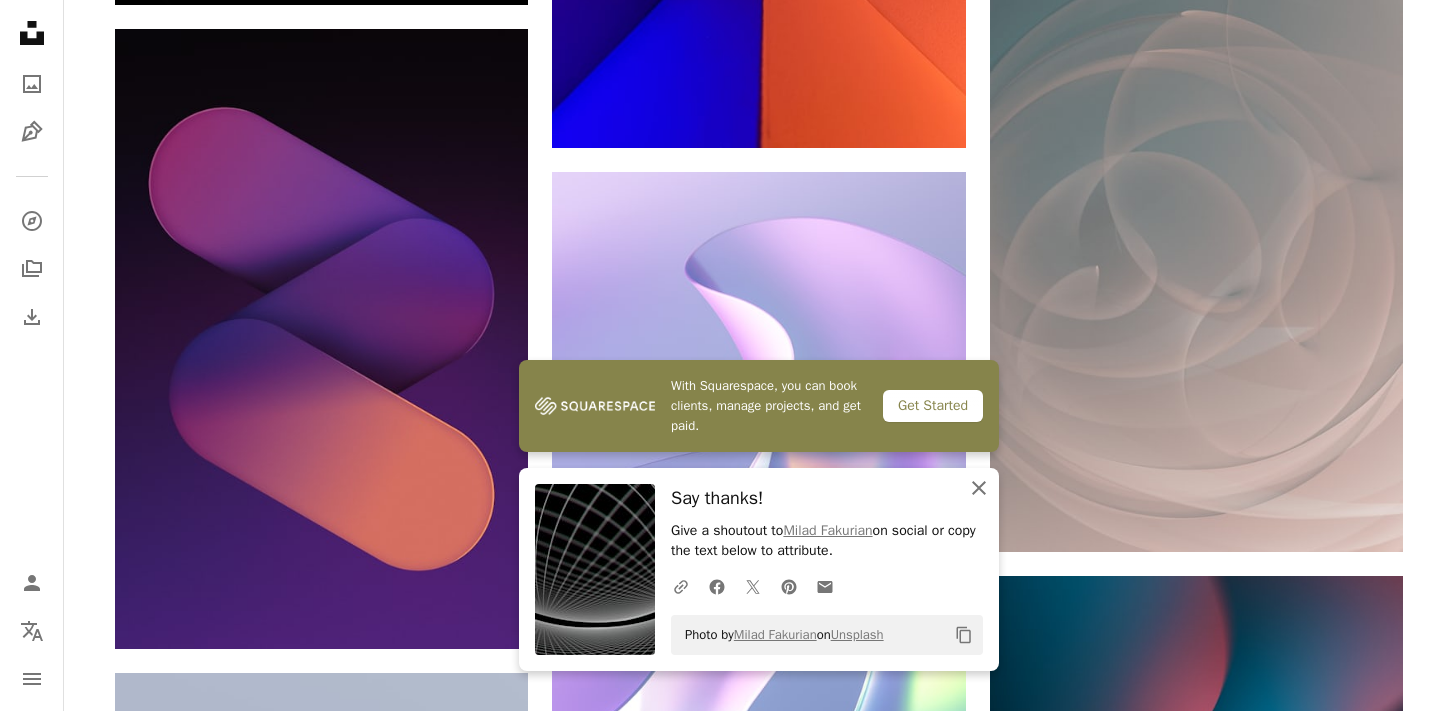 click on "An X shape Close" at bounding box center (979, 488) 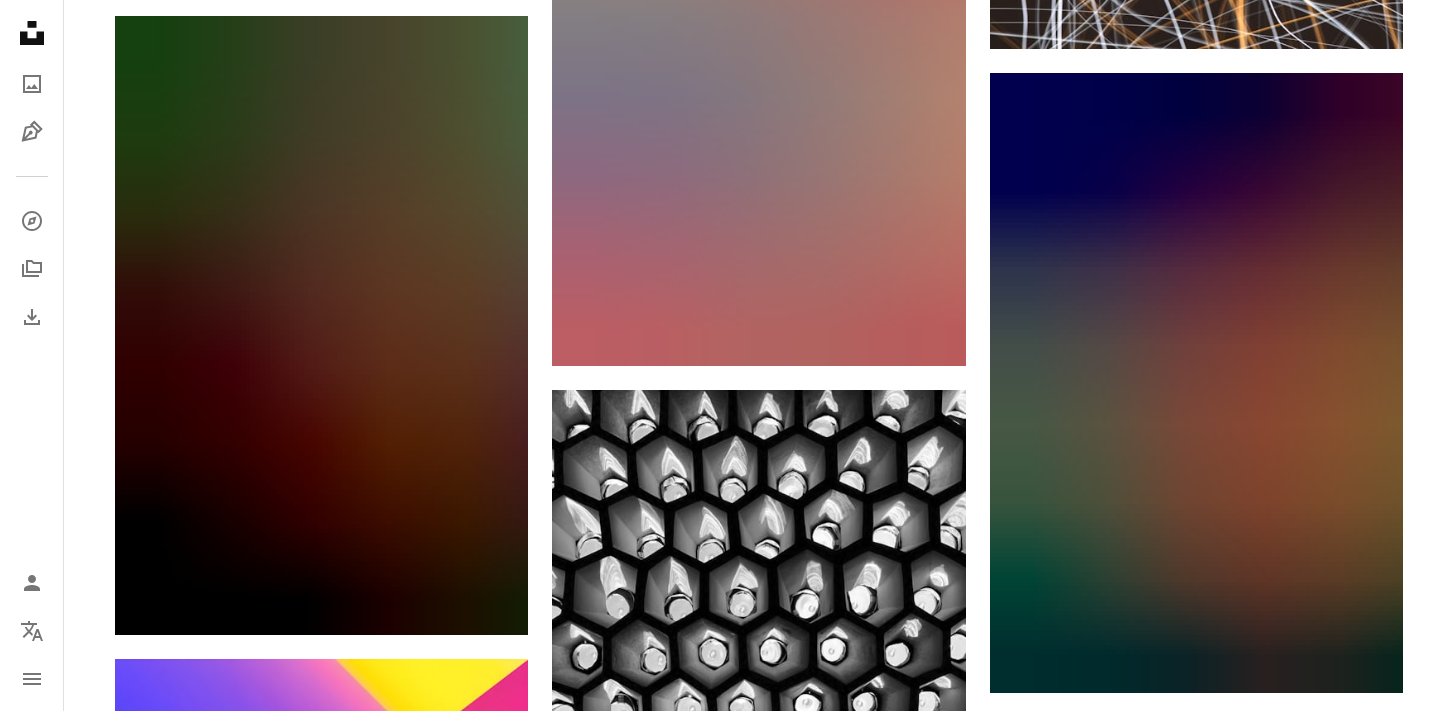scroll, scrollTop: 33440, scrollLeft: 0, axis: vertical 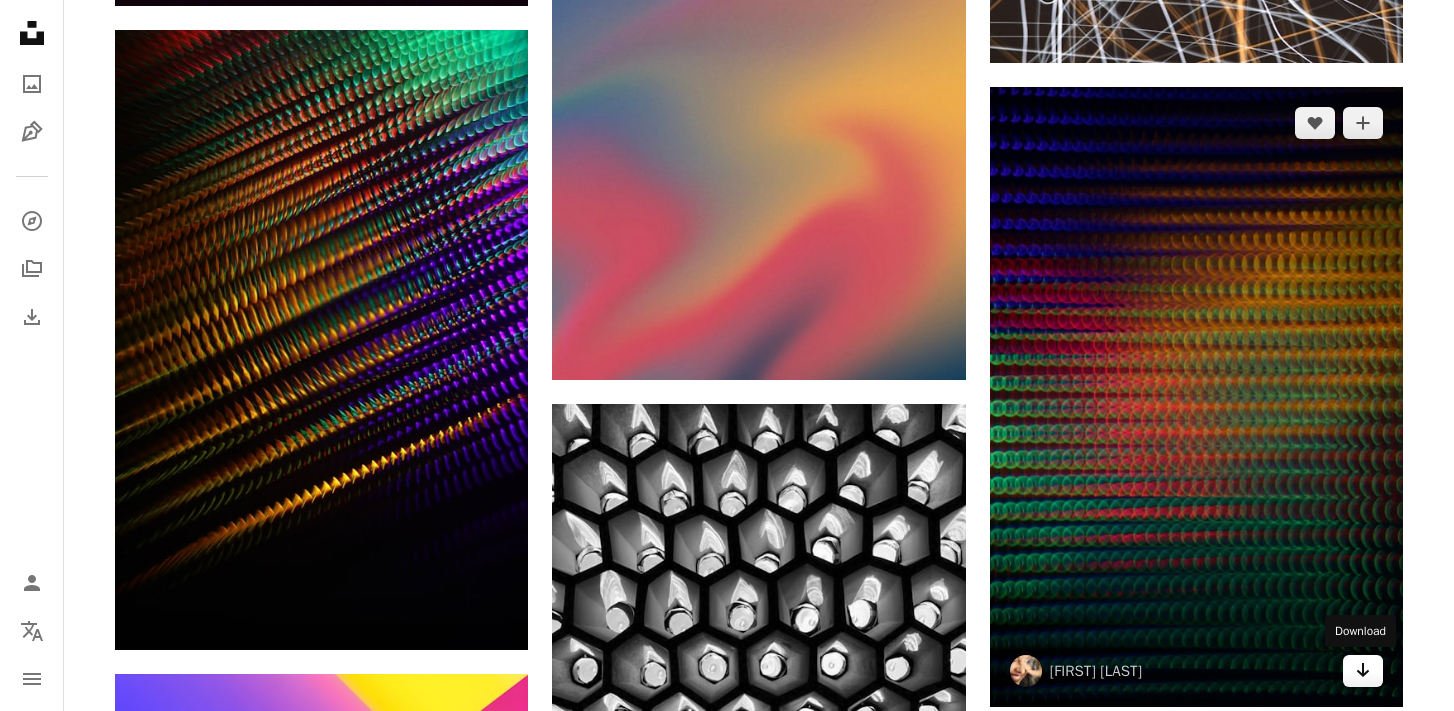 click on "Arrow pointing down" at bounding box center [1363, 671] 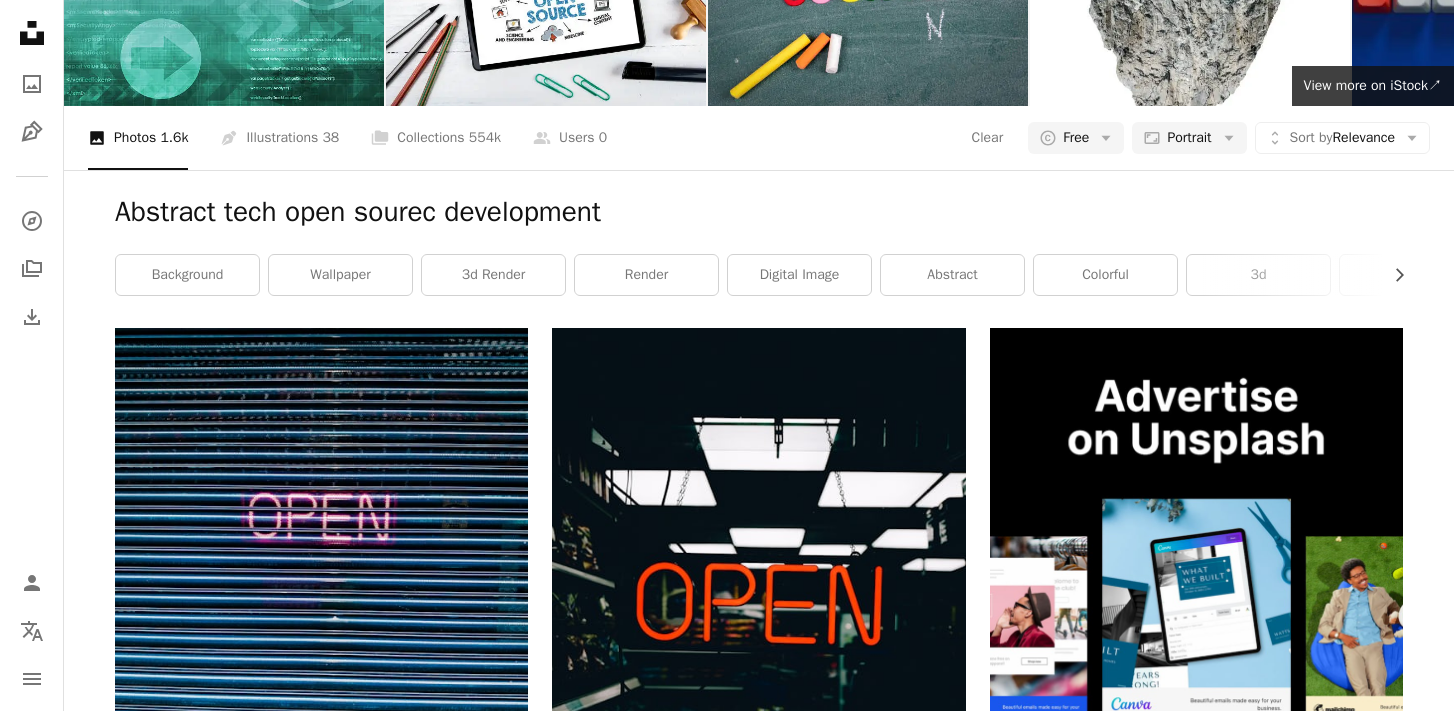 scroll, scrollTop: 0, scrollLeft: 0, axis: both 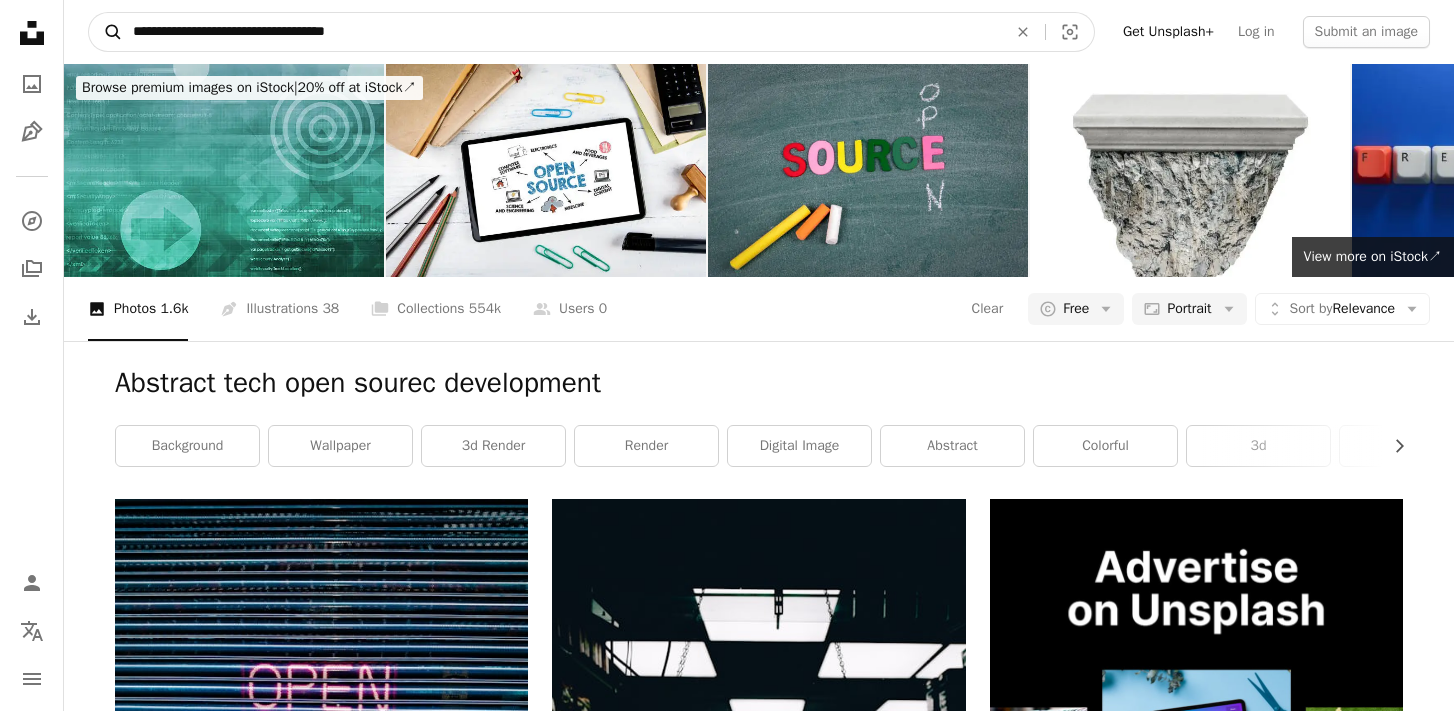 drag, startPoint x: 259, startPoint y: 31, endPoint x: 97, endPoint y: 30, distance: 162.00308 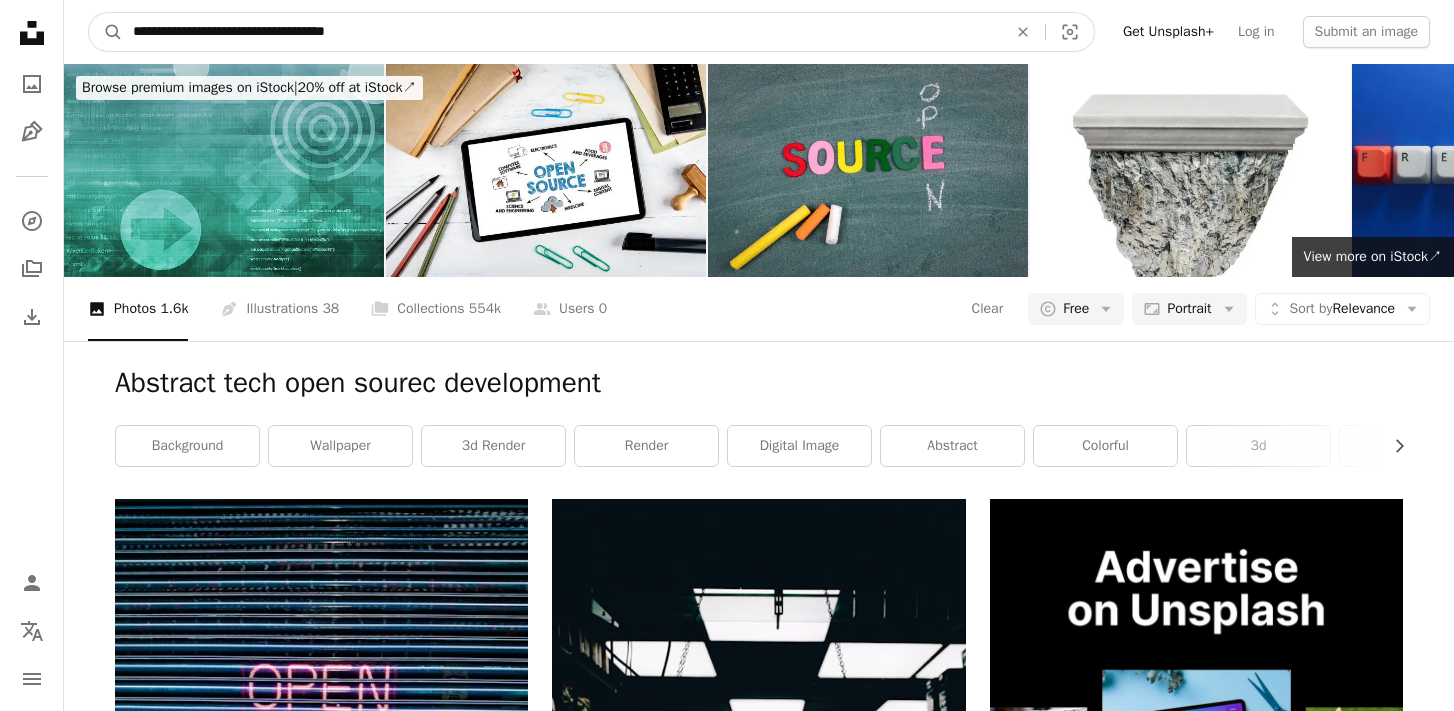 click on "**********" at bounding box center [562, 32] 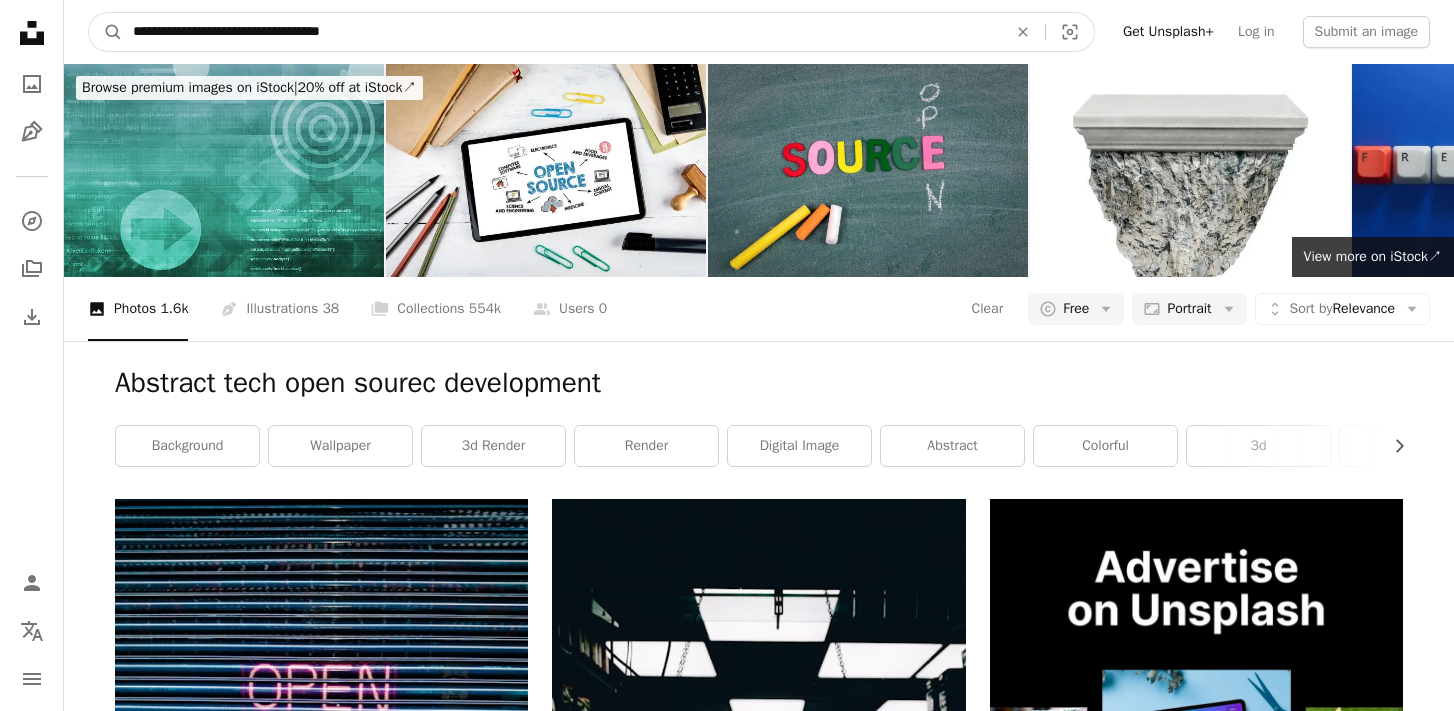 type on "**********" 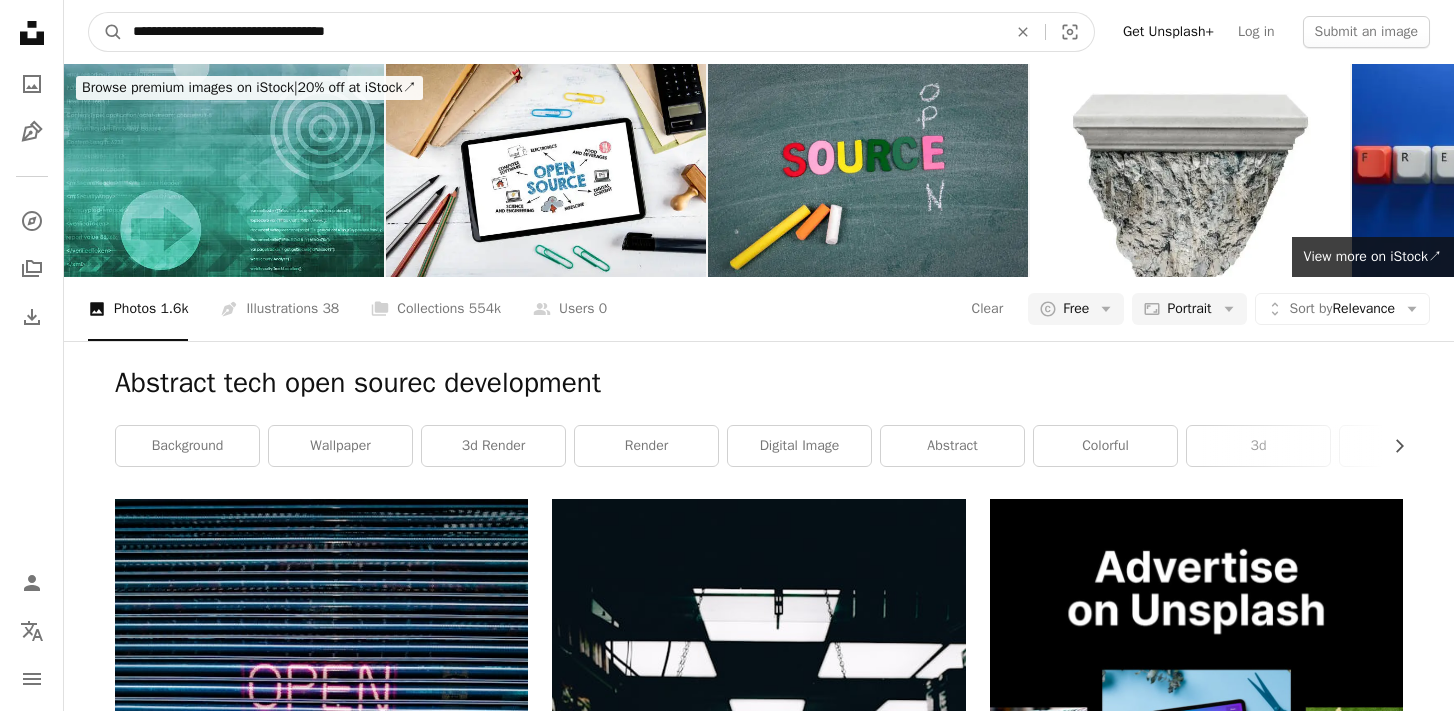 click on "A magnifying glass" at bounding box center [106, 32] 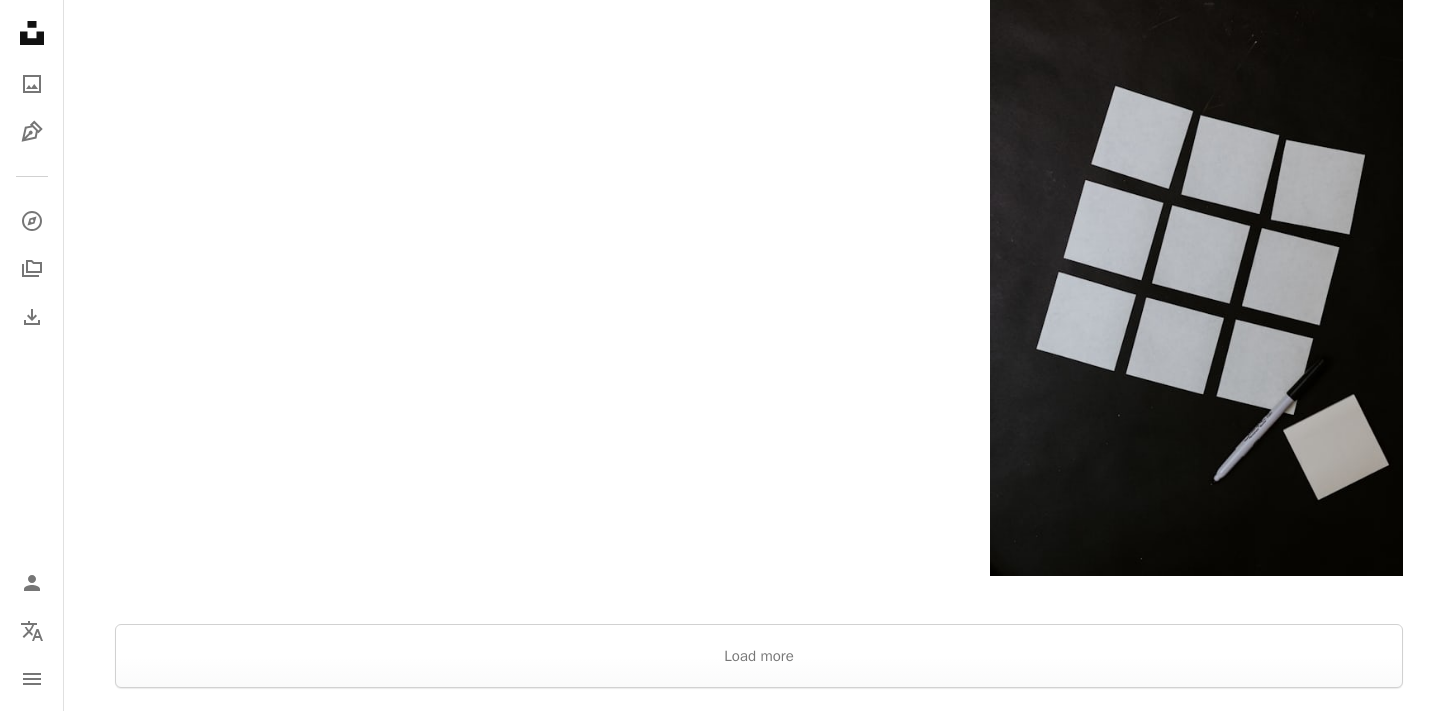 scroll, scrollTop: 4968, scrollLeft: 0, axis: vertical 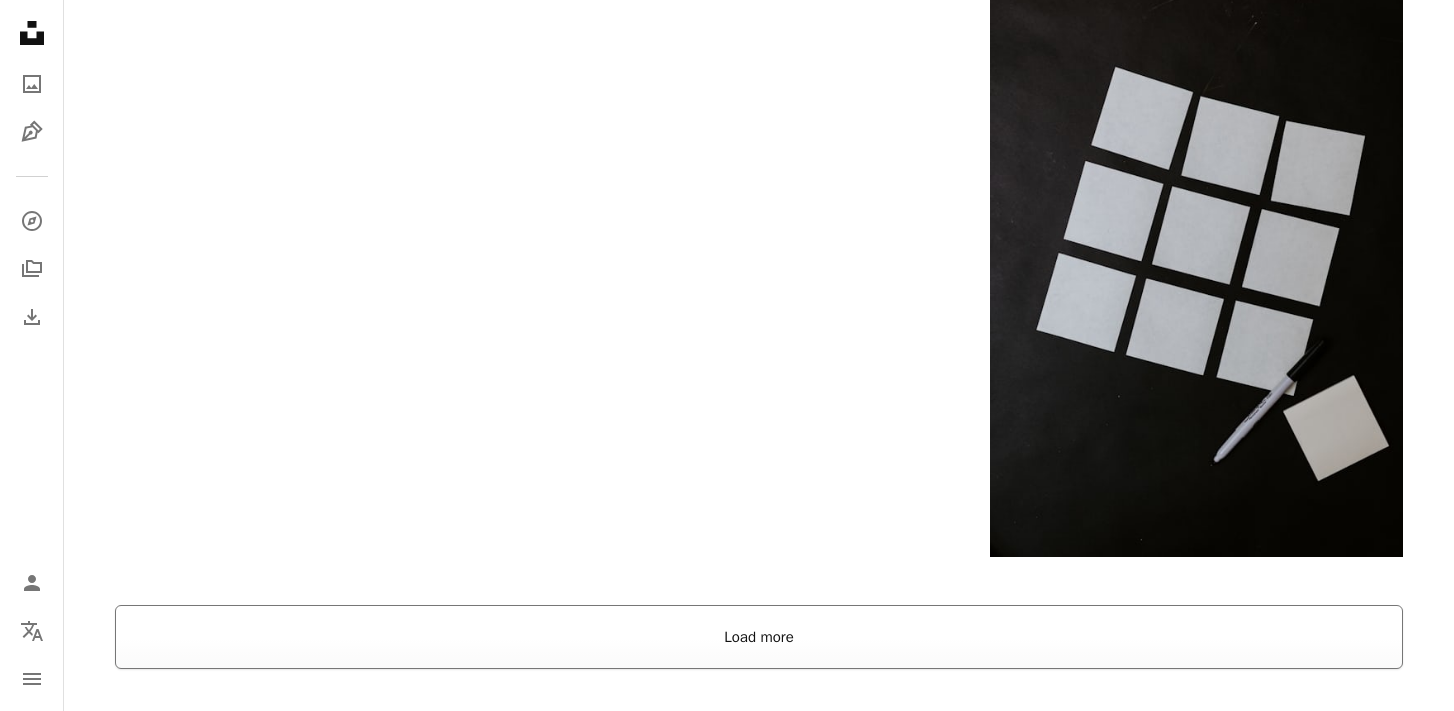 click on "Load more" at bounding box center (759, 637) 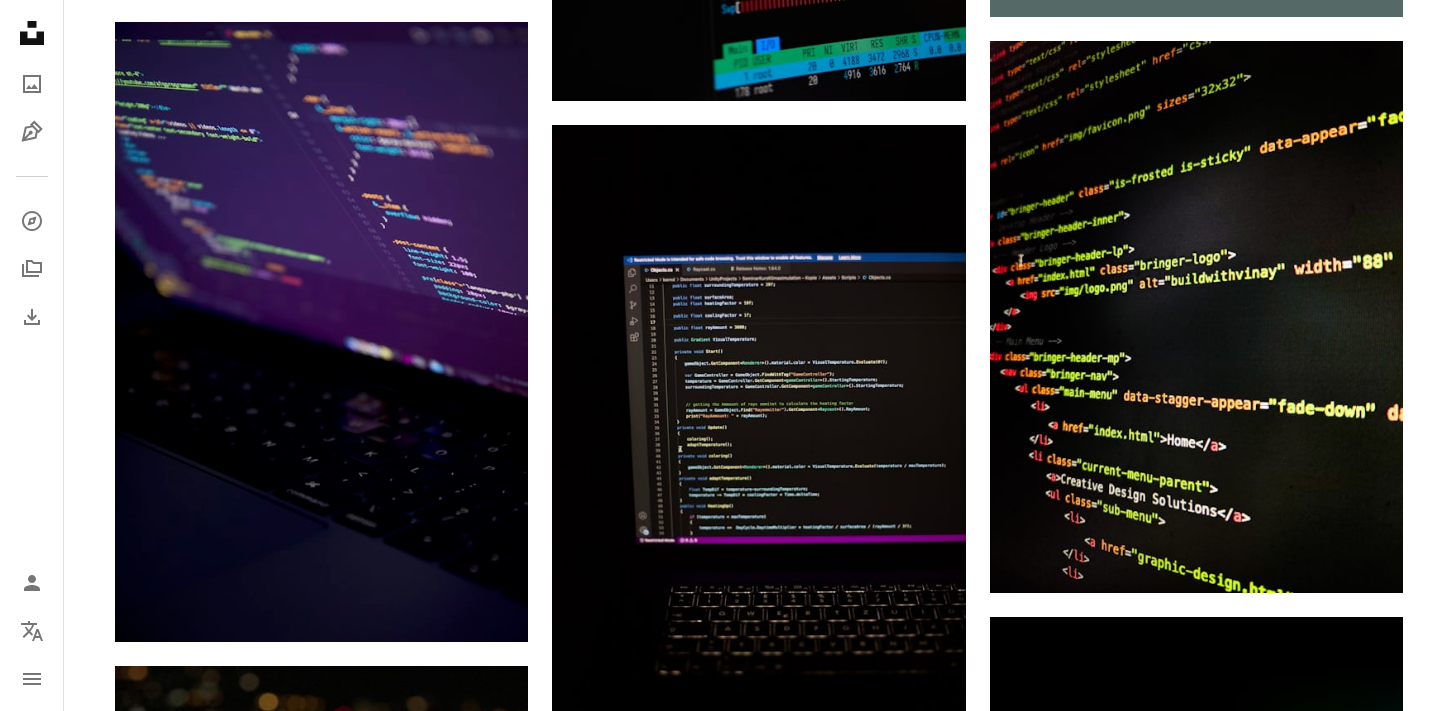scroll, scrollTop: 0, scrollLeft: 0, axis: both 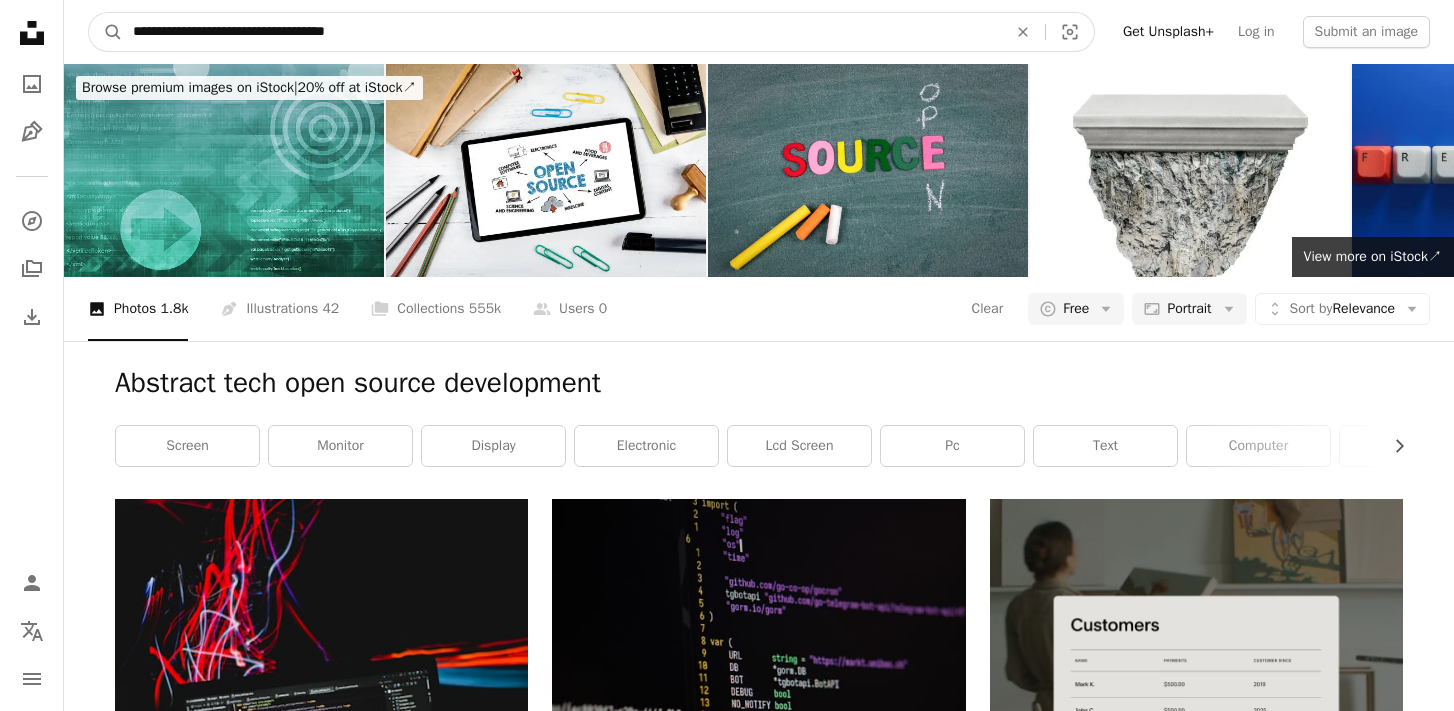 drag, startPoint x: 224, startPoint y: 28, endPoint x: 395, endPoint y: 36, distance: 171.18703 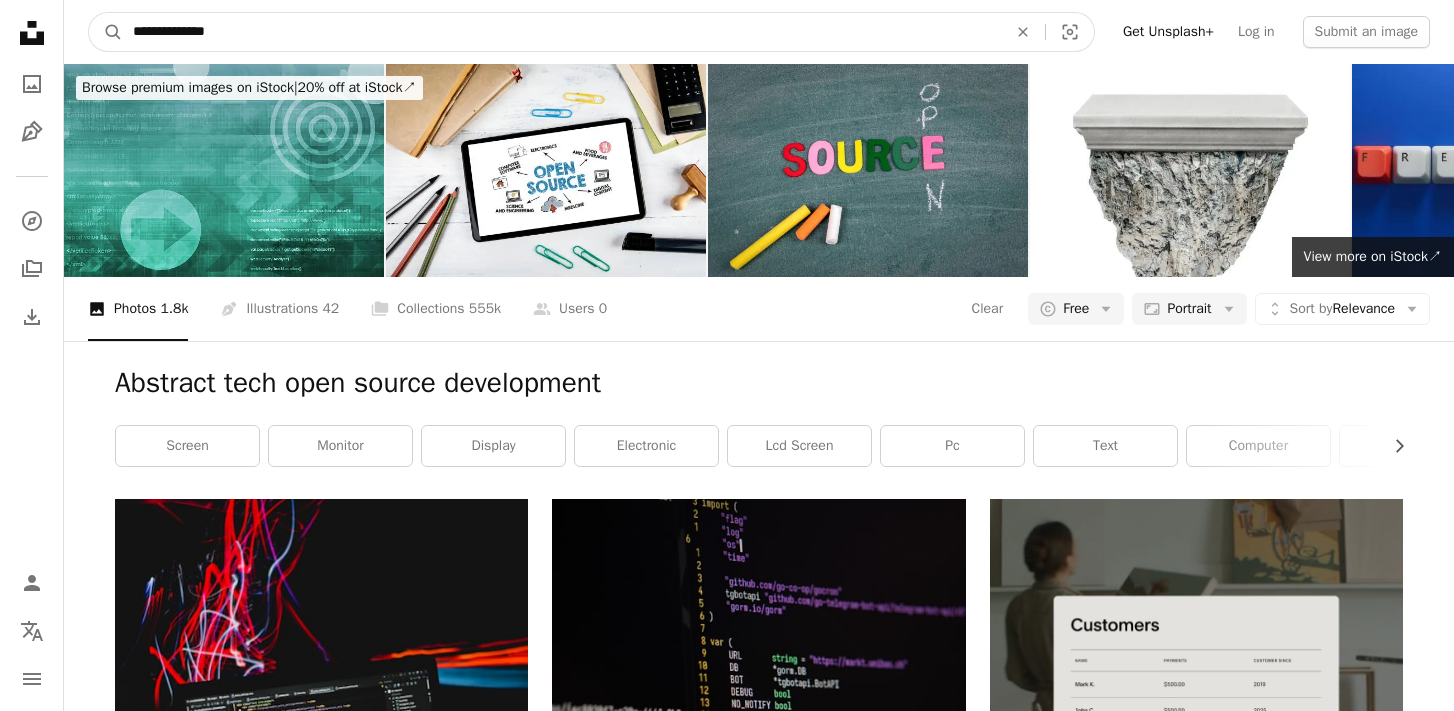 click on "A magnifying glass" at bounding box center (106, 32) 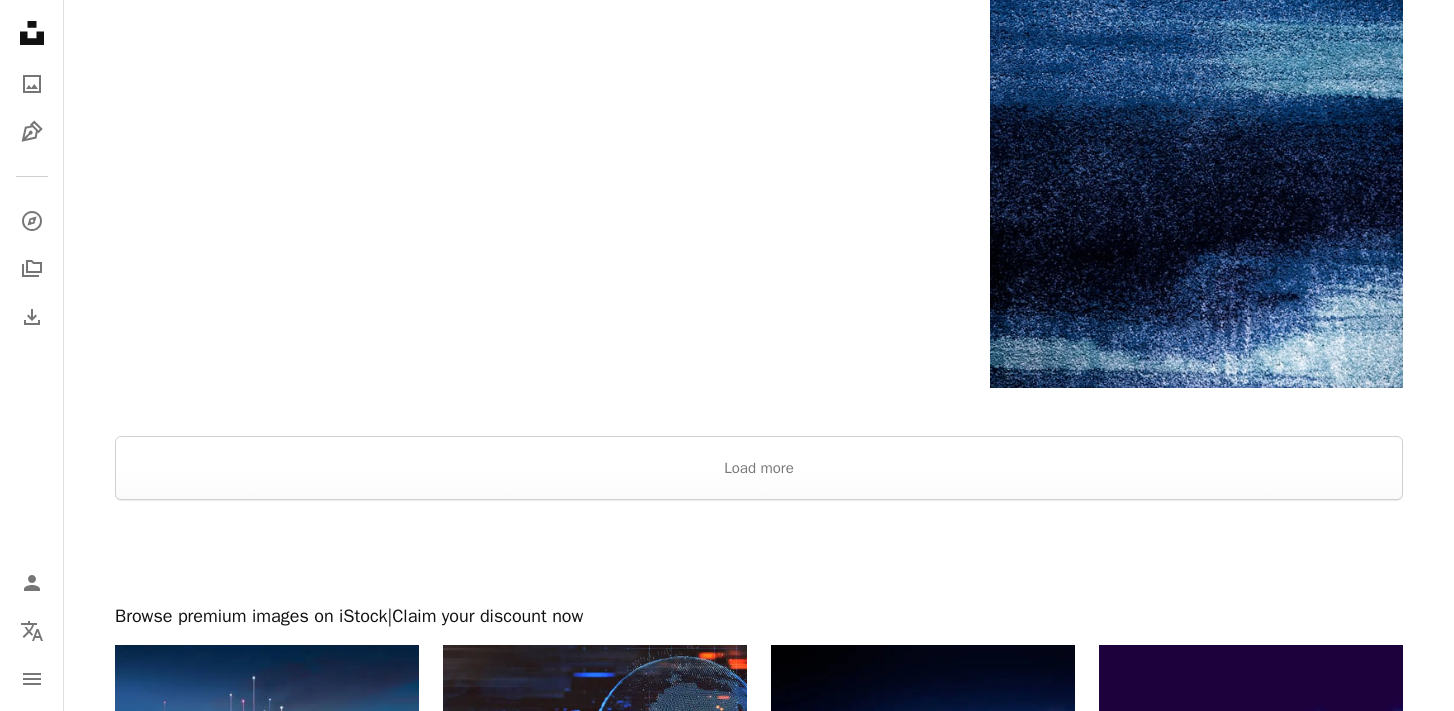 scroll, scrollTop: 5050, scrollLeft: 0, axis: vertical 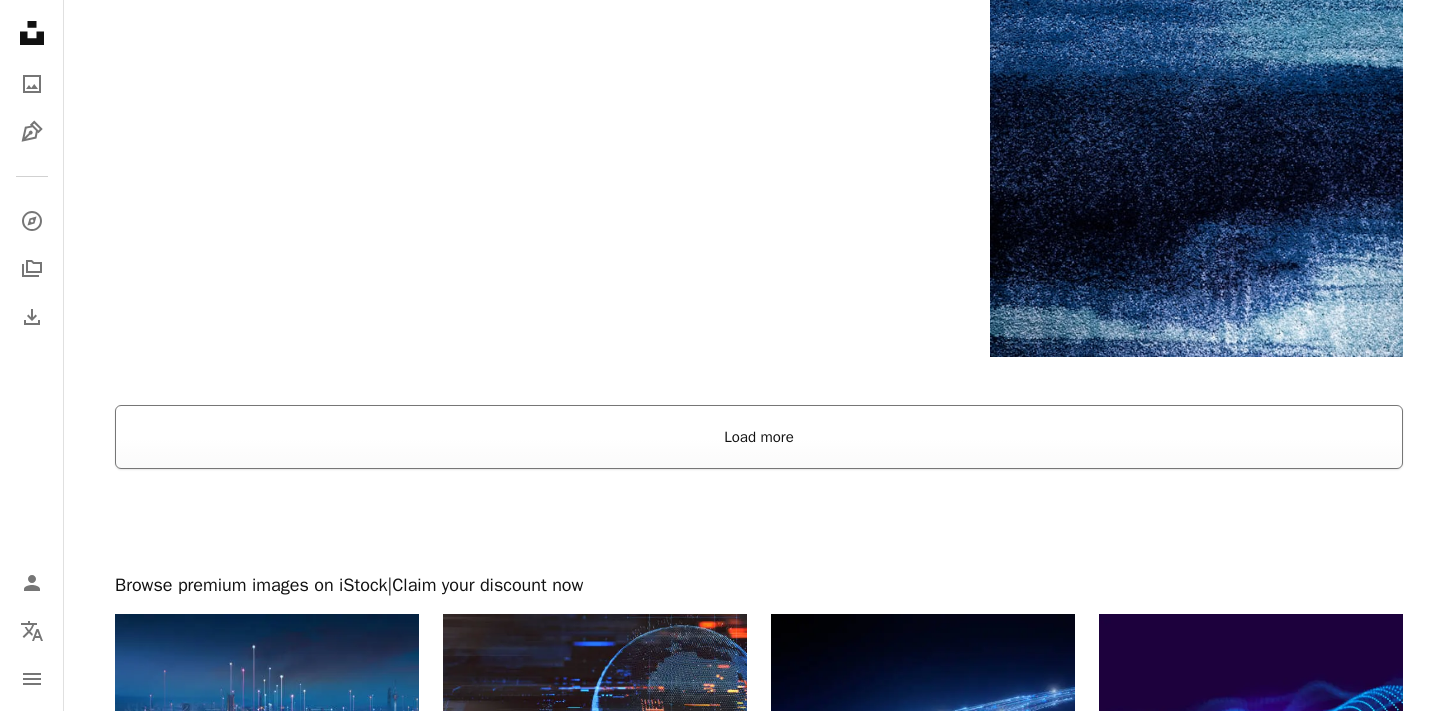 click on "Load more" at bounding box center (759, 437) 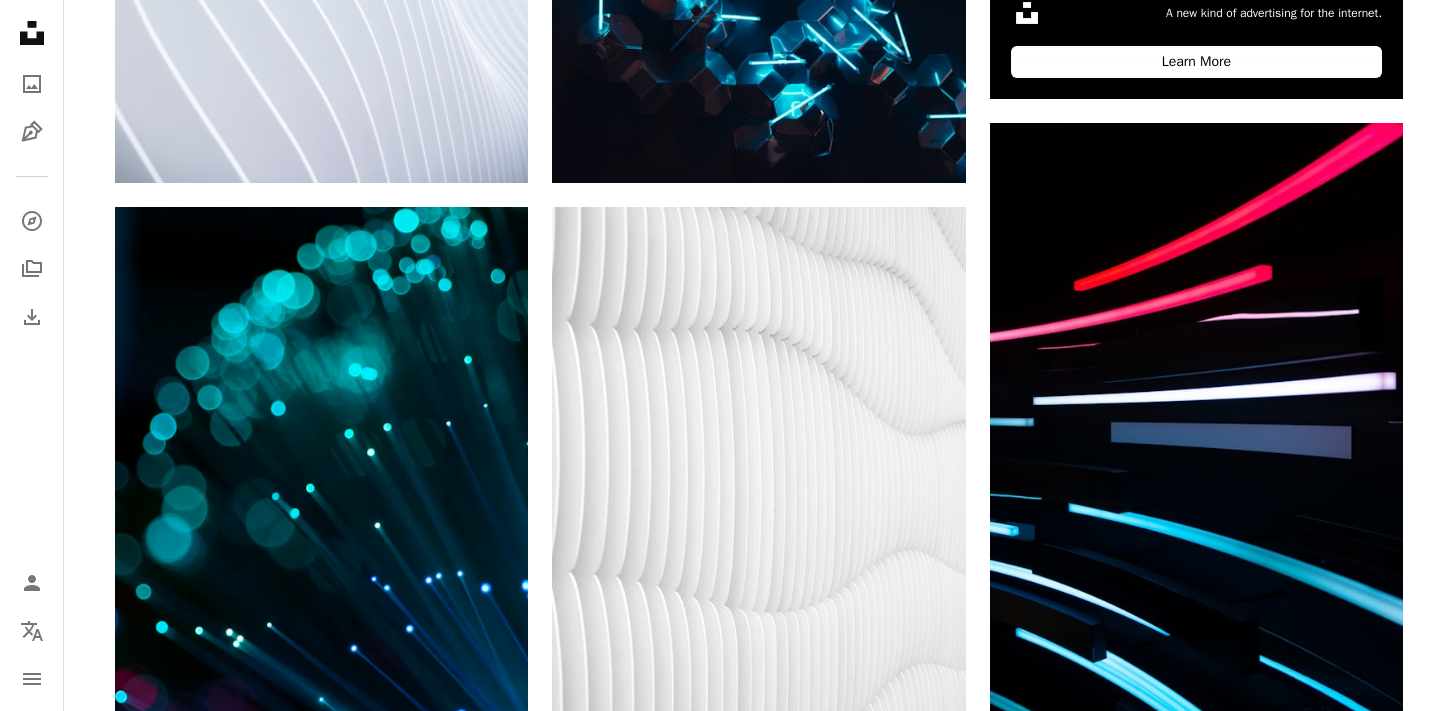 scroll, scrollTop: 0, scrollLeft: 0, axis: both 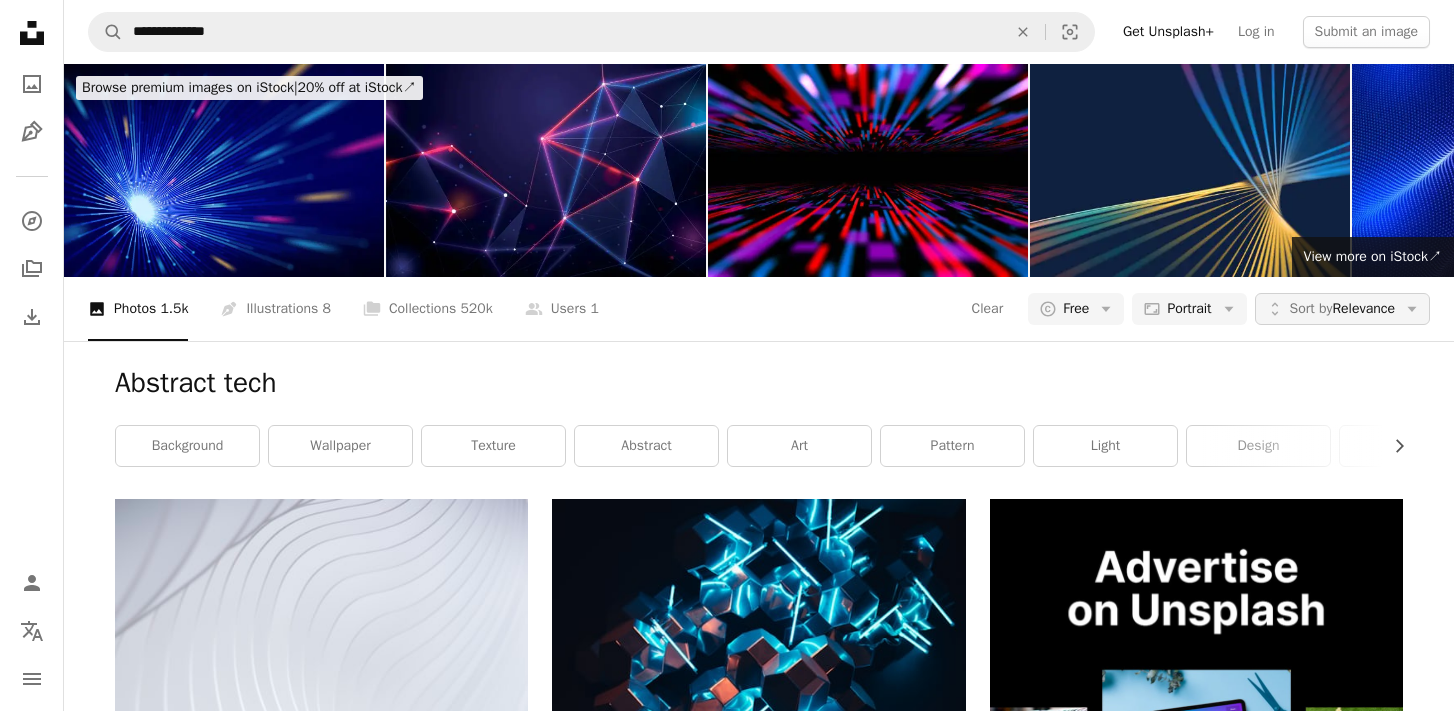 click on "Sort by  Relevance" at bounding box center [1342, 309] 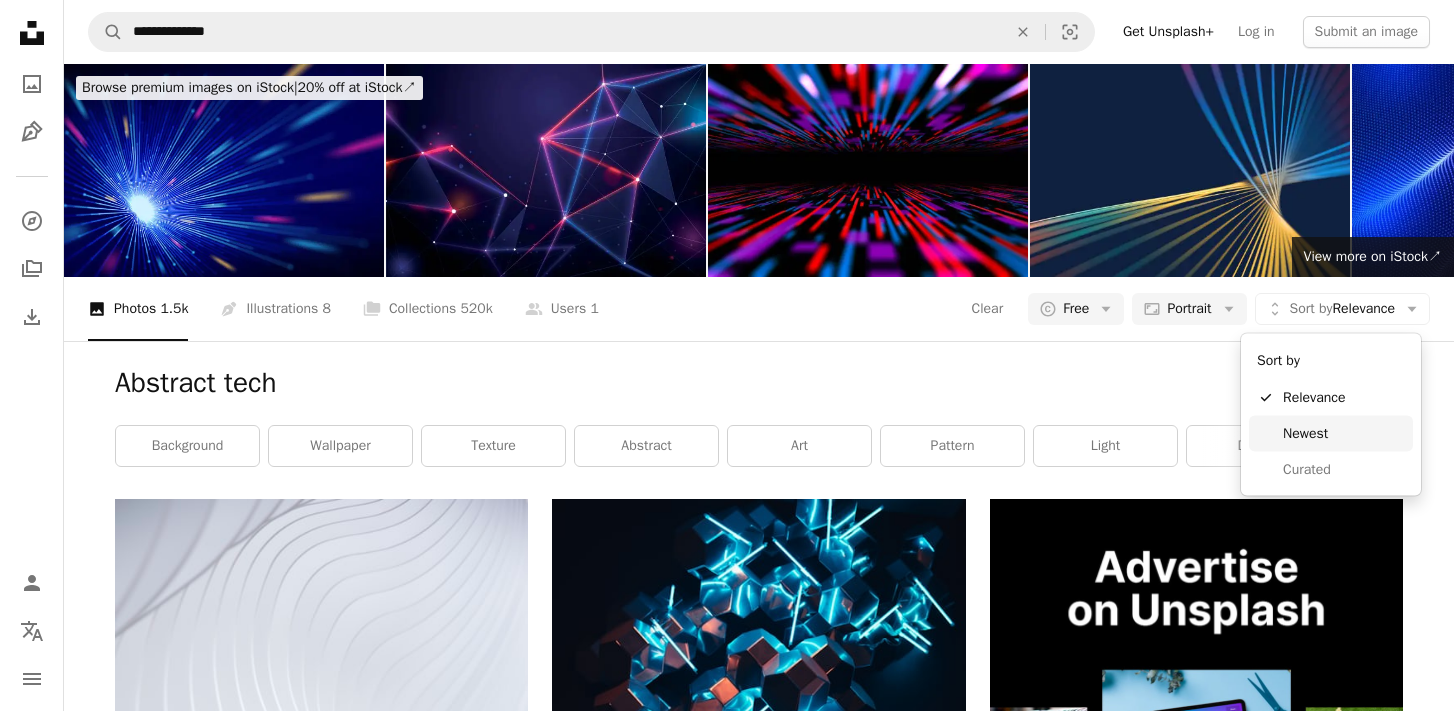 click on "Newest" at bounding box center [1344, 433] 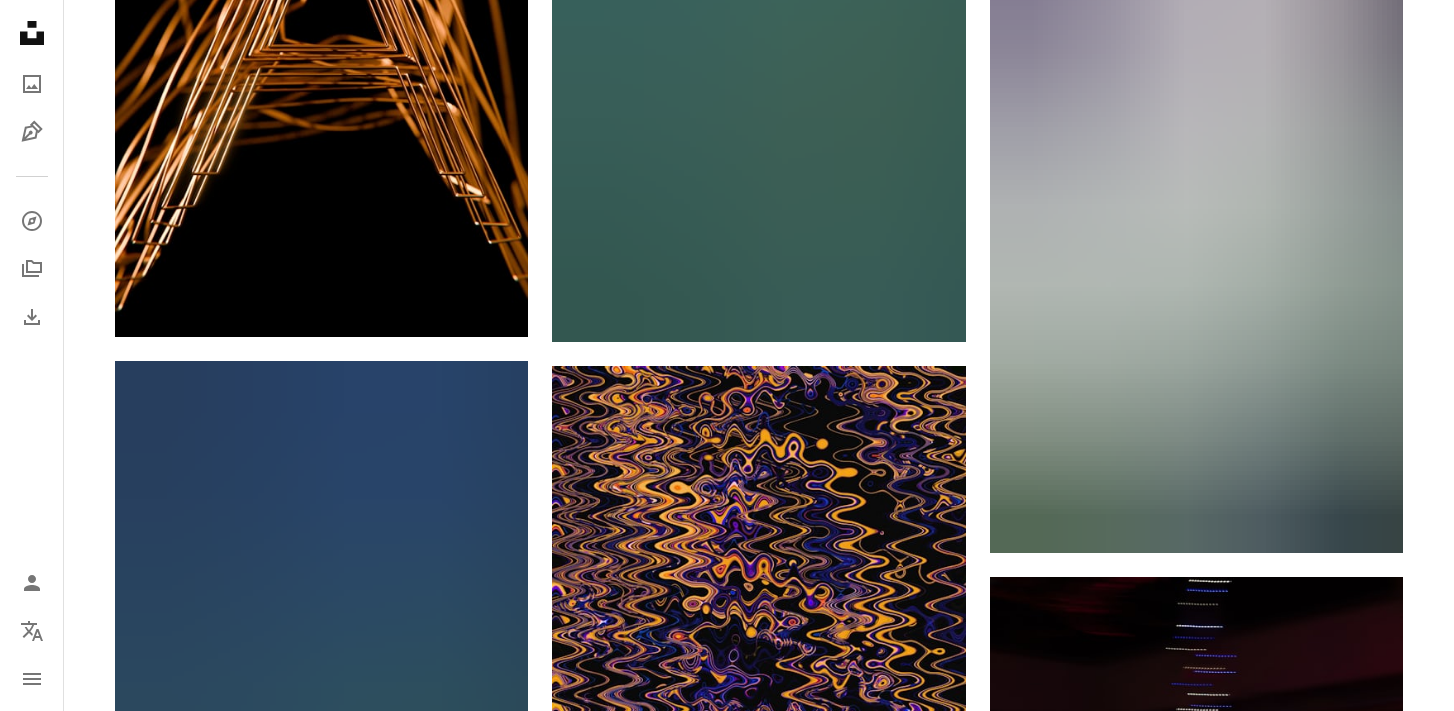 scroll, scrollTop: 43692, scrollLeft: 0, axis: vertical 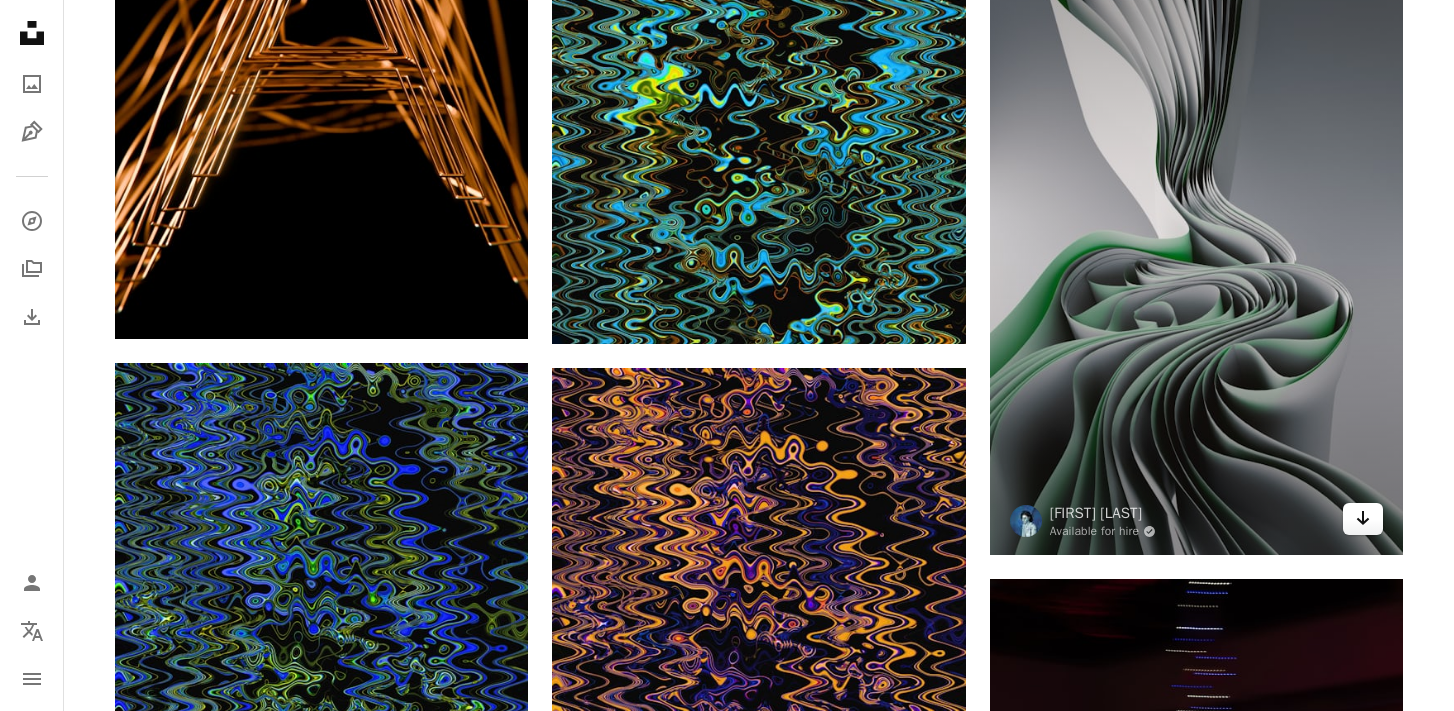 click on "Arrow pointing down" at bounding box center [1363, 519] 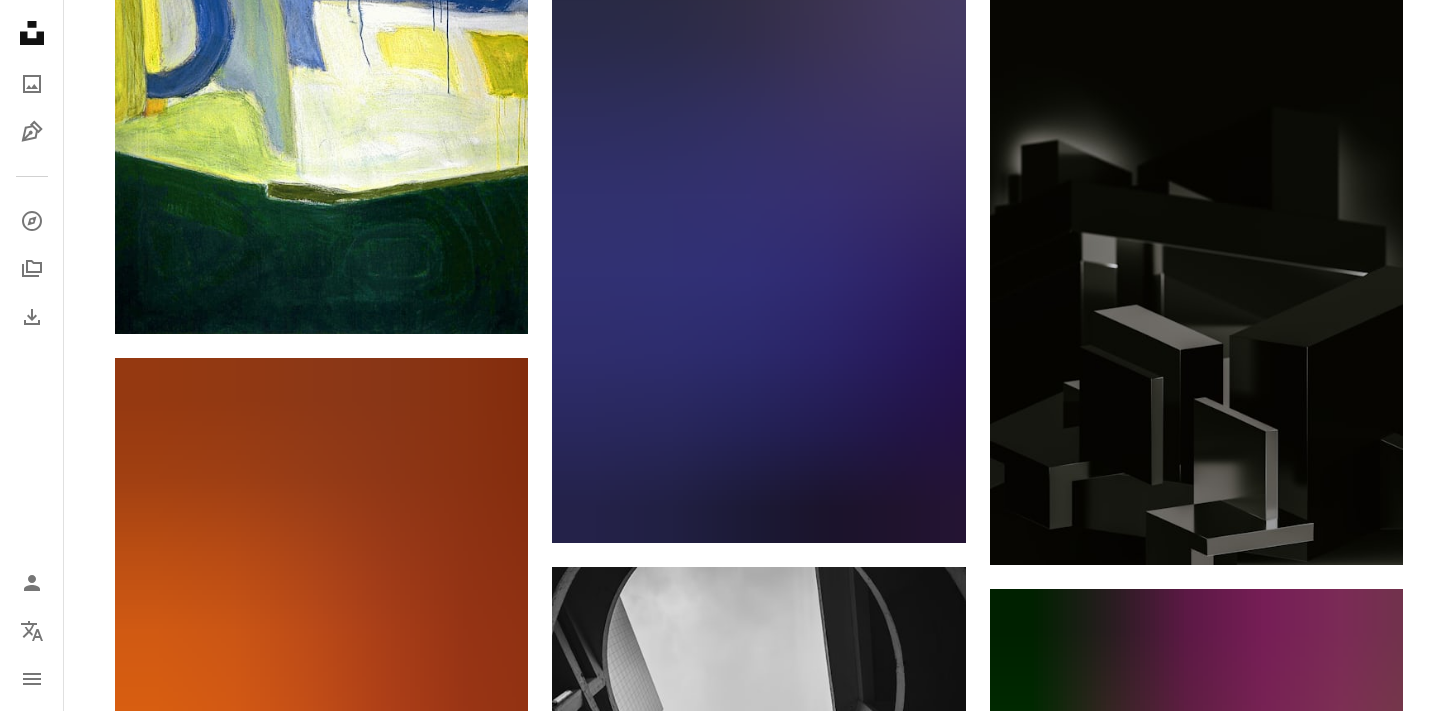 scroll, scrollTop: 54244, scrollLeft: 0, axis: vertical 